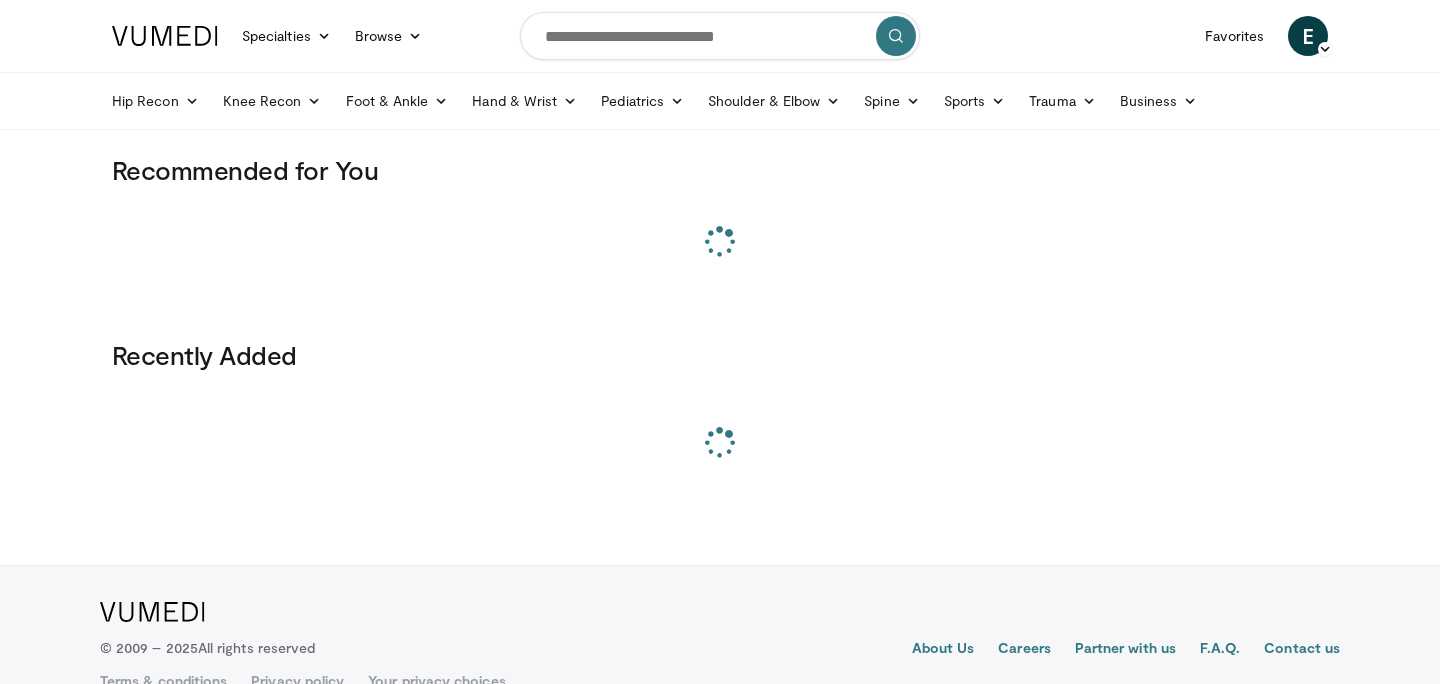 scroll, scrollTop: 0, scrollLeft: 0, axis: both 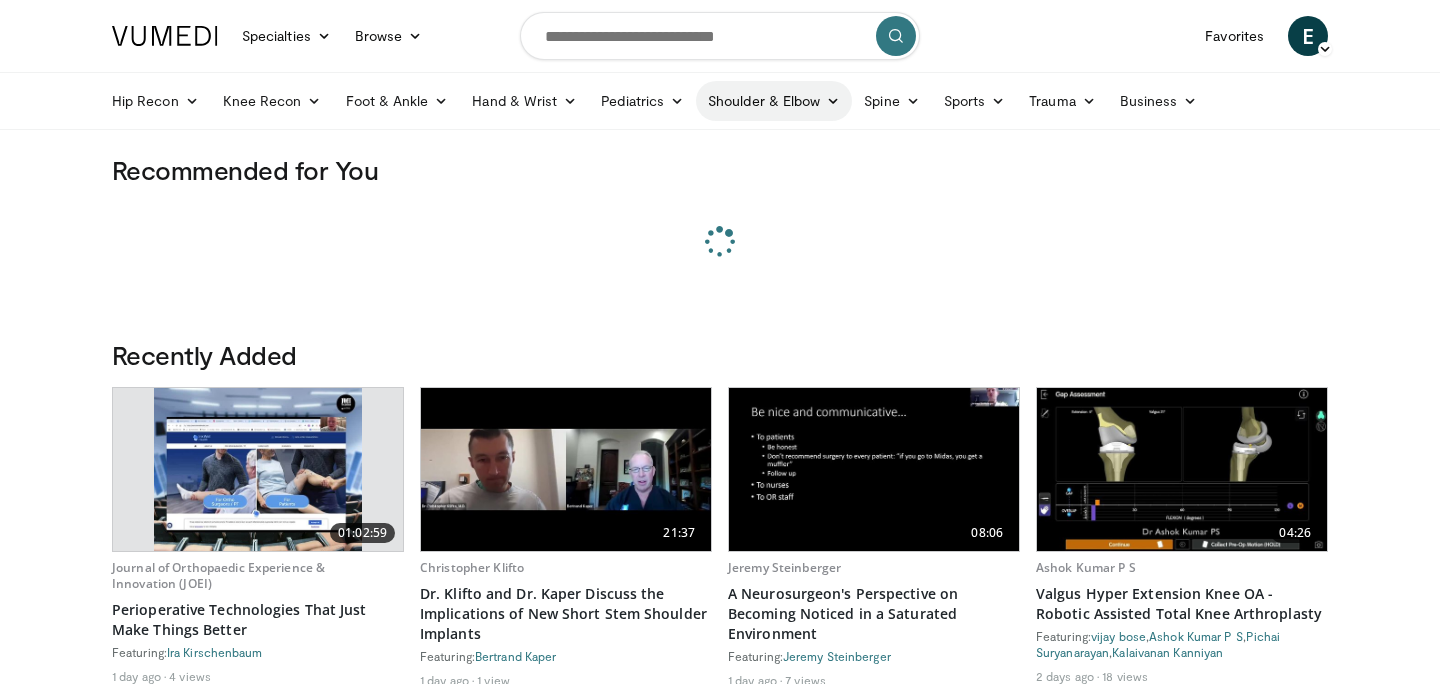 click on "Shoulder & Elbow" at bounding box center [774, 101] 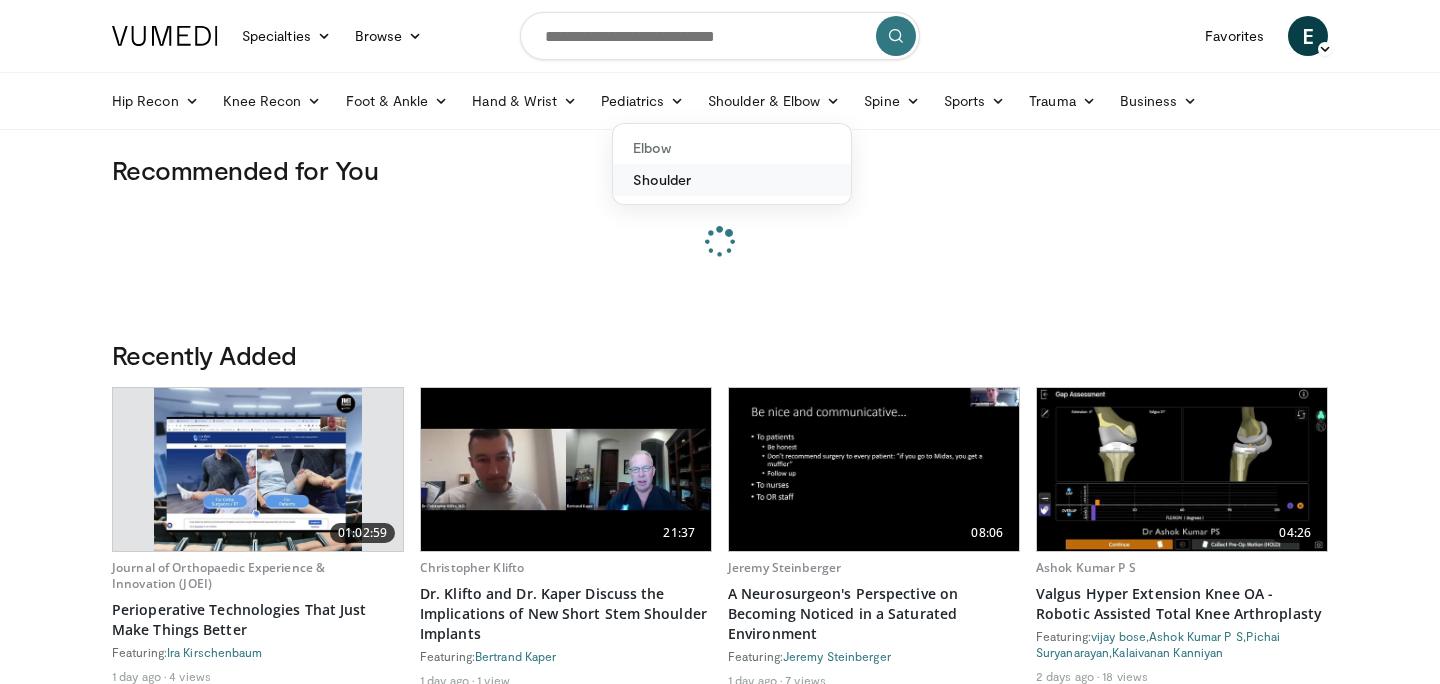 click on "Shoulder" at bounding box center (732, 180) 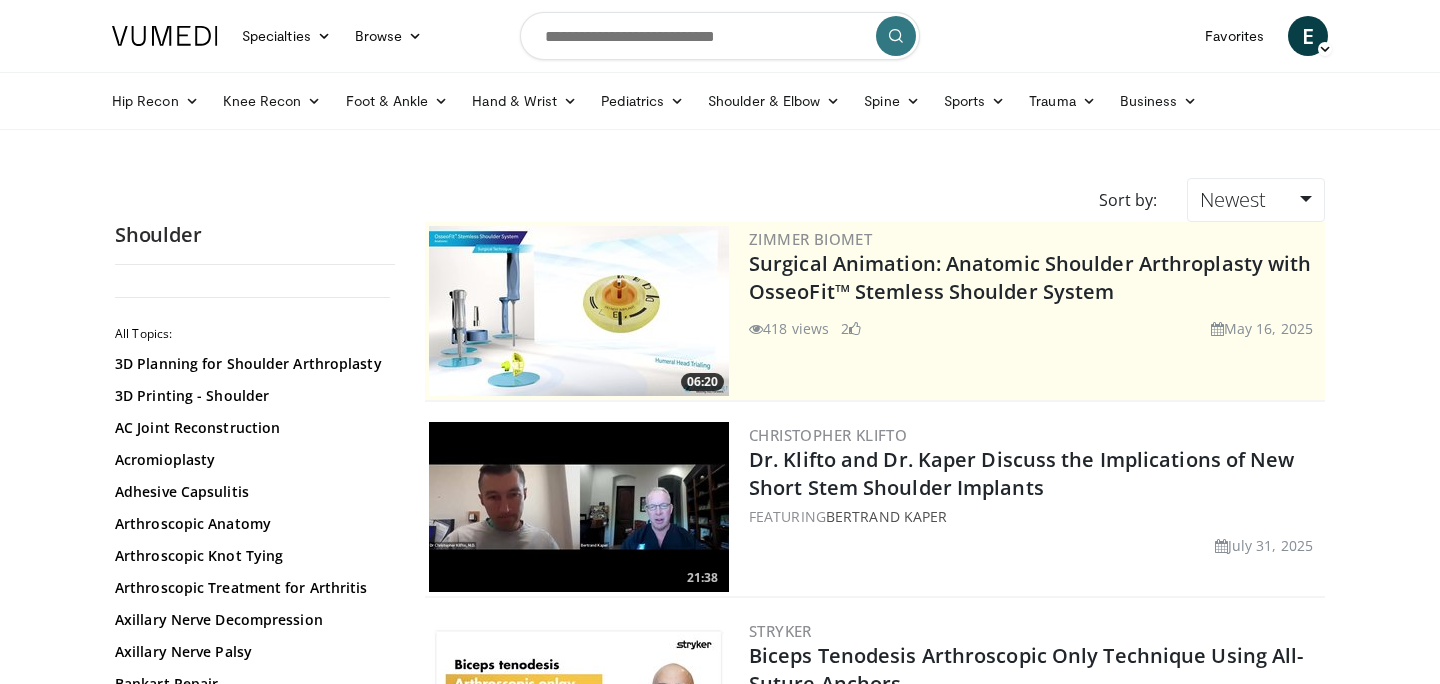 scroll, scrollTop: 0, scrollLeft: 0, axis: both 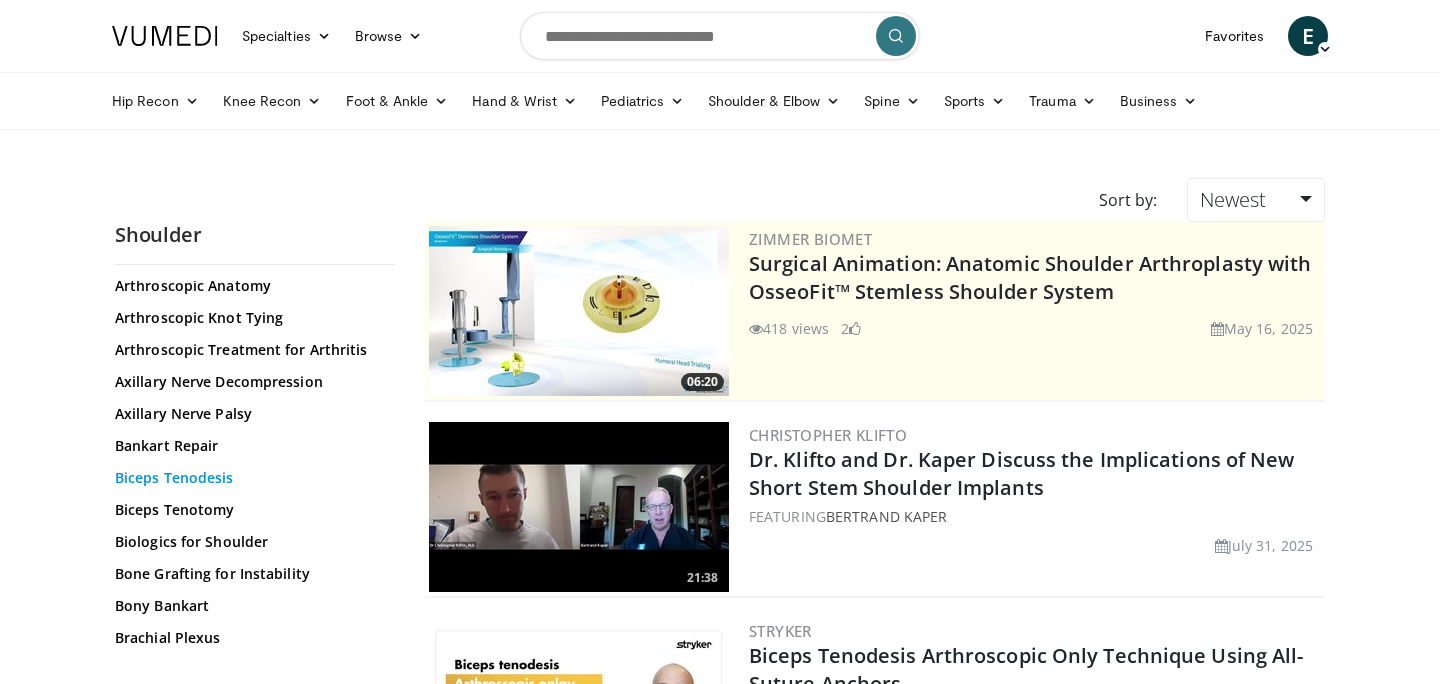 click on "Biceps Tenodesis" at bounding box center [250, 478] 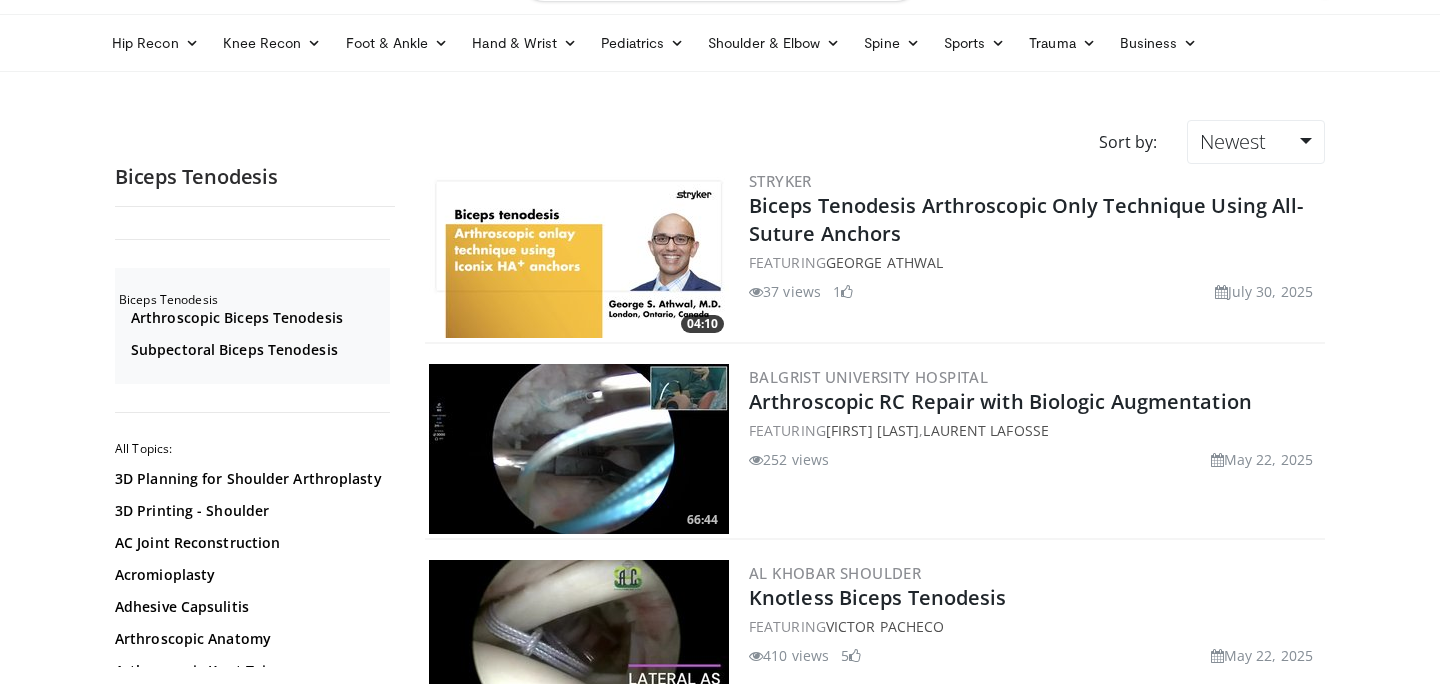 scroll, scrollTop: 61, scrollLeft: 0, axis: vertical 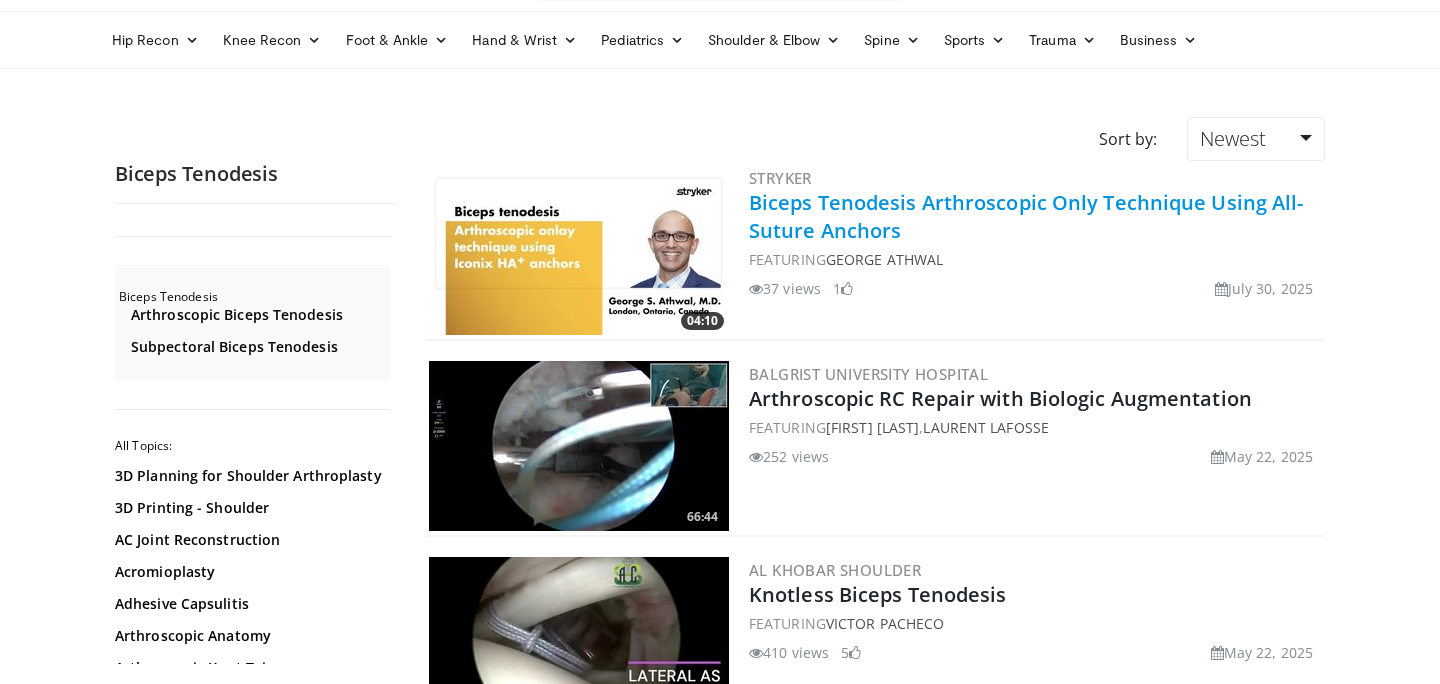 click on "Biceps Tenodesis Arthroscopic Only Technique Using All-Suture Anchors" at bounding box center (1026, 216) 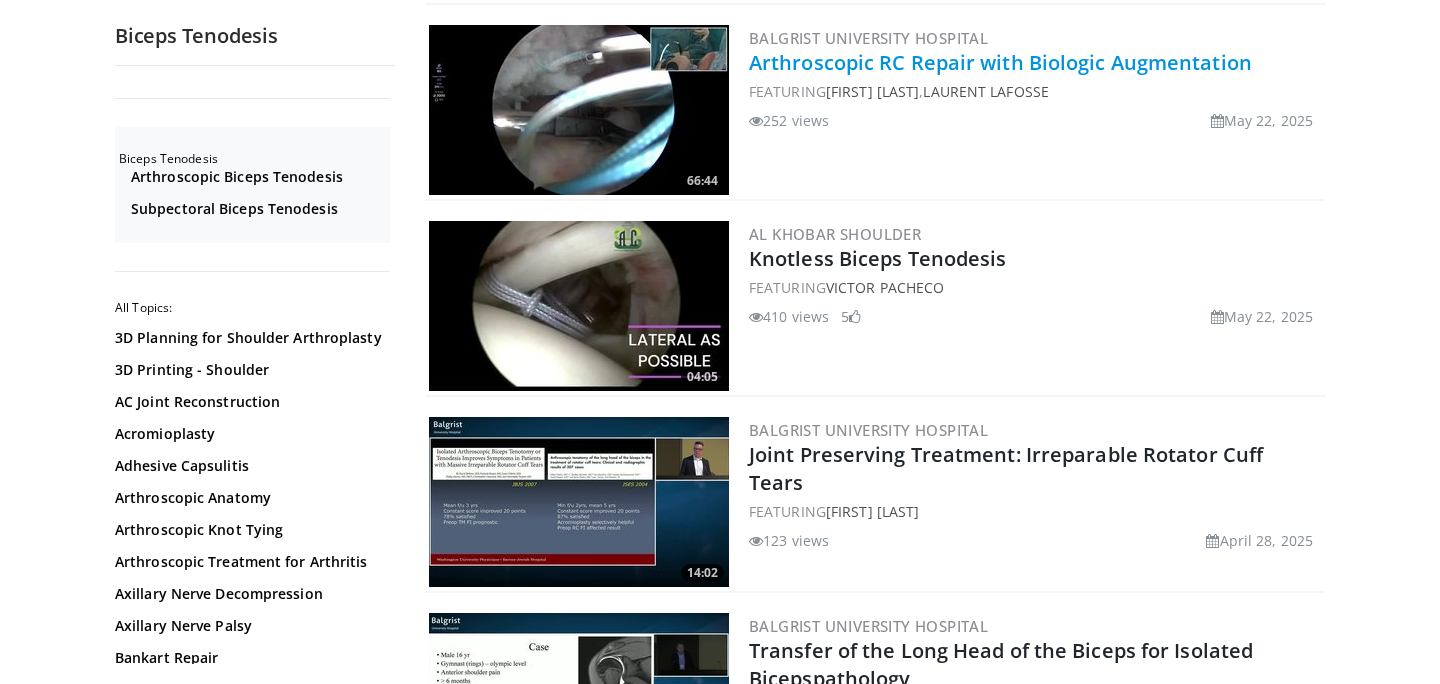 scroll, scrollTop: 401, scrollLeft: 0, axis: vertical 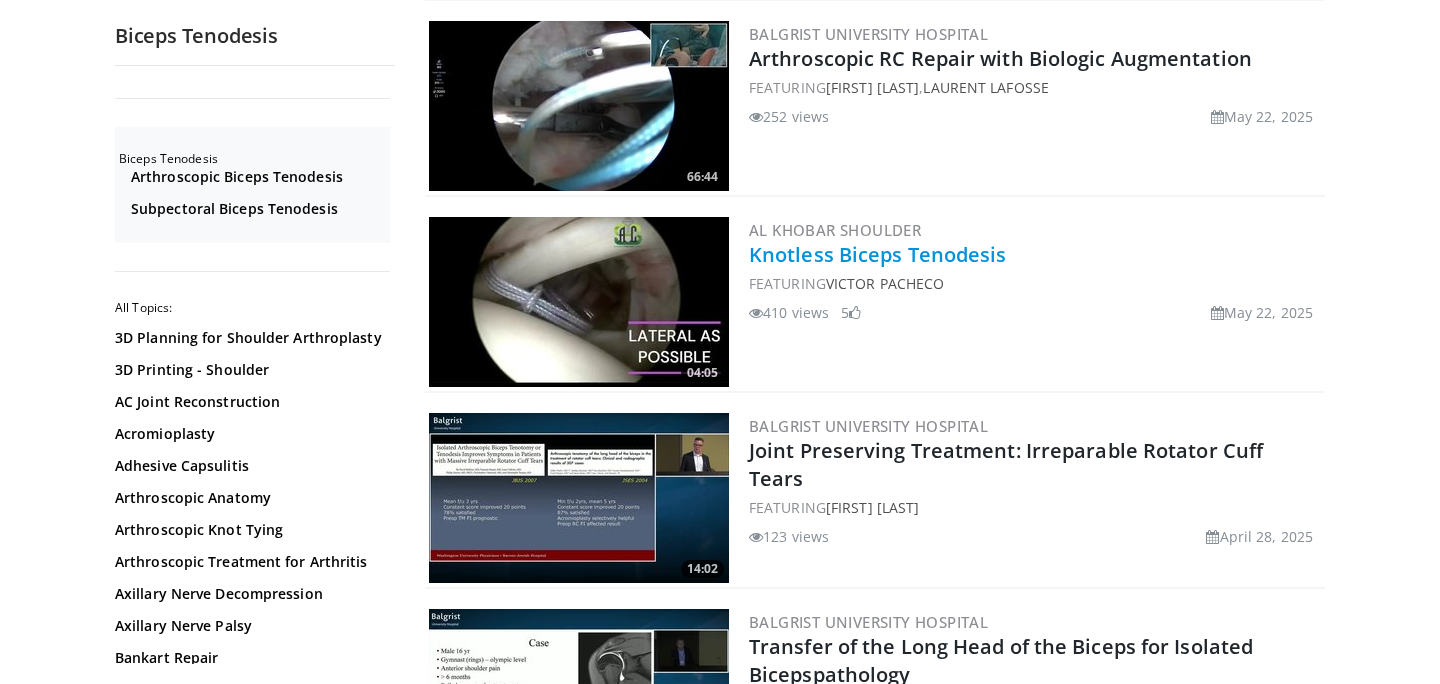 click on "Knotless Biceps Tenodesis" at bounding box center (878, 254) 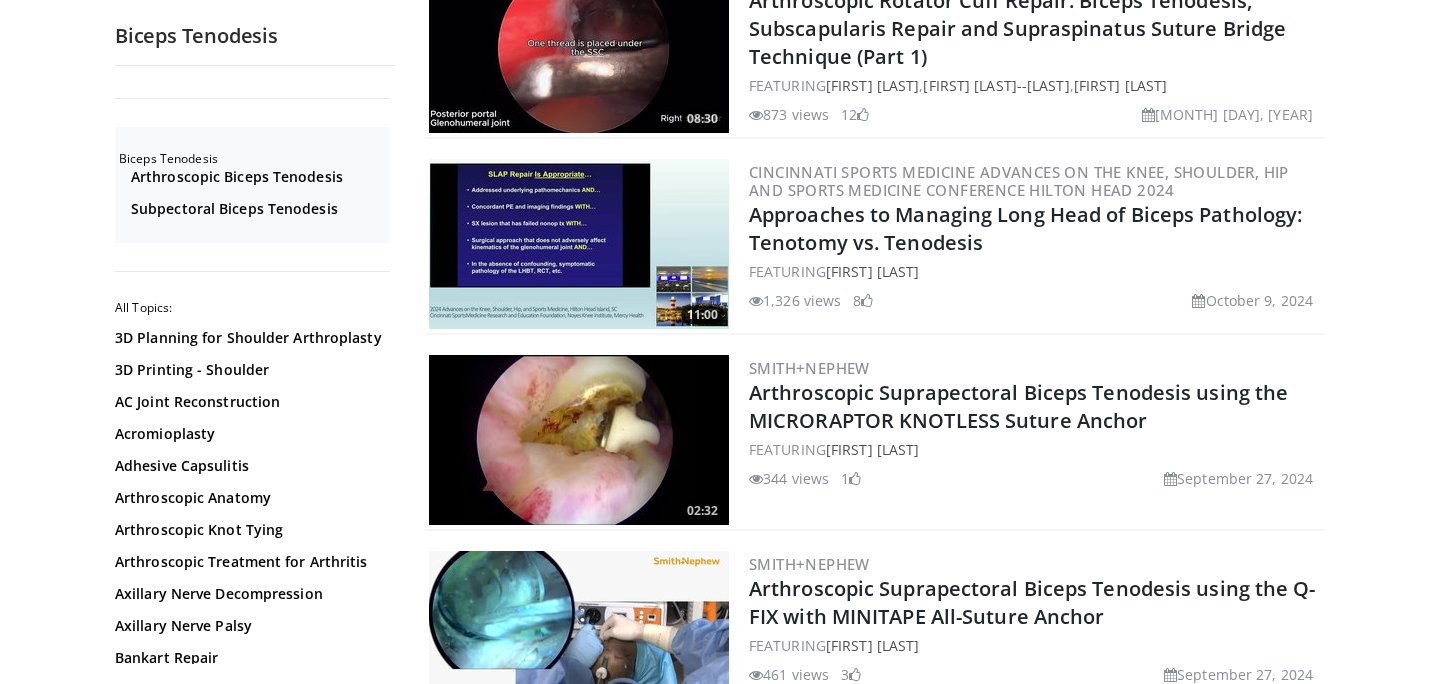 scroll, scrollTop: 2228, scrollLeft: 0, axis: vertical 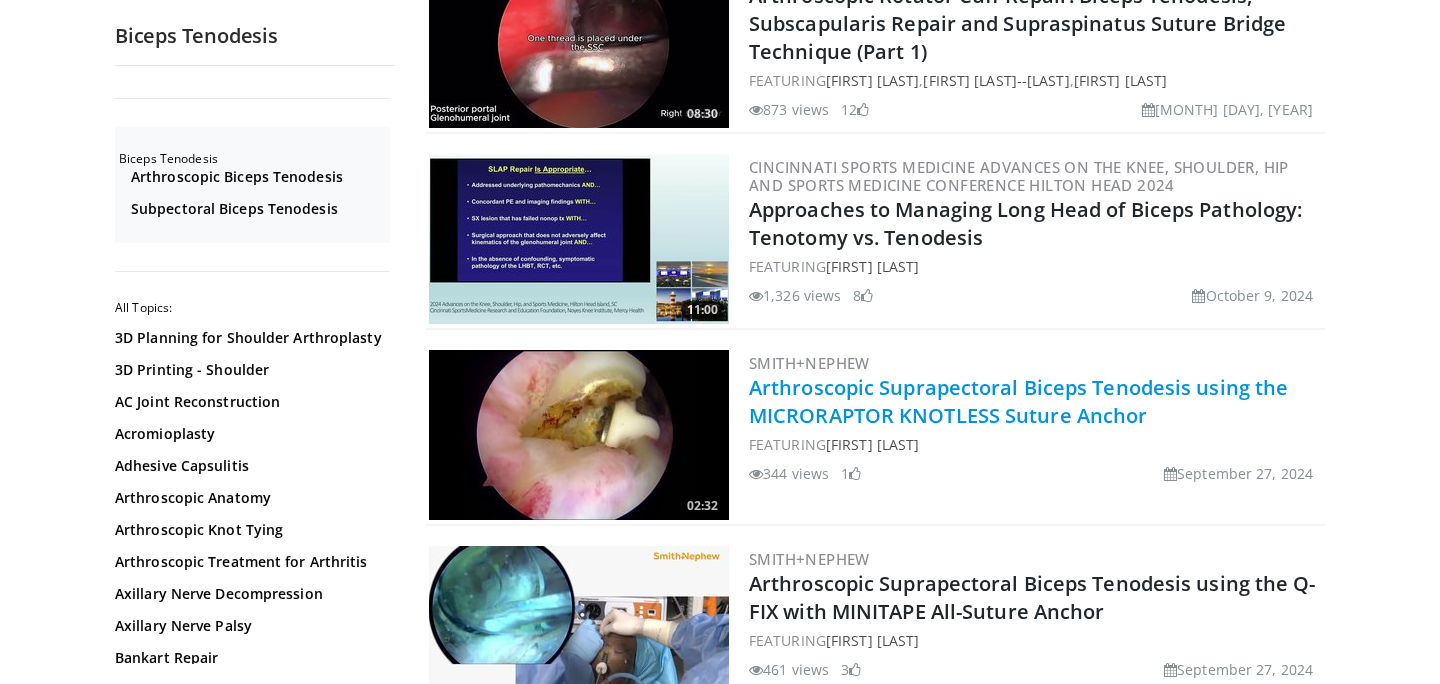 click on "Arthroscopic Suprapectoral Biceps Tenodesis using the MICRORAPTOR KNOTLESS Suture Anchor" at bounding box center (1018, 401) 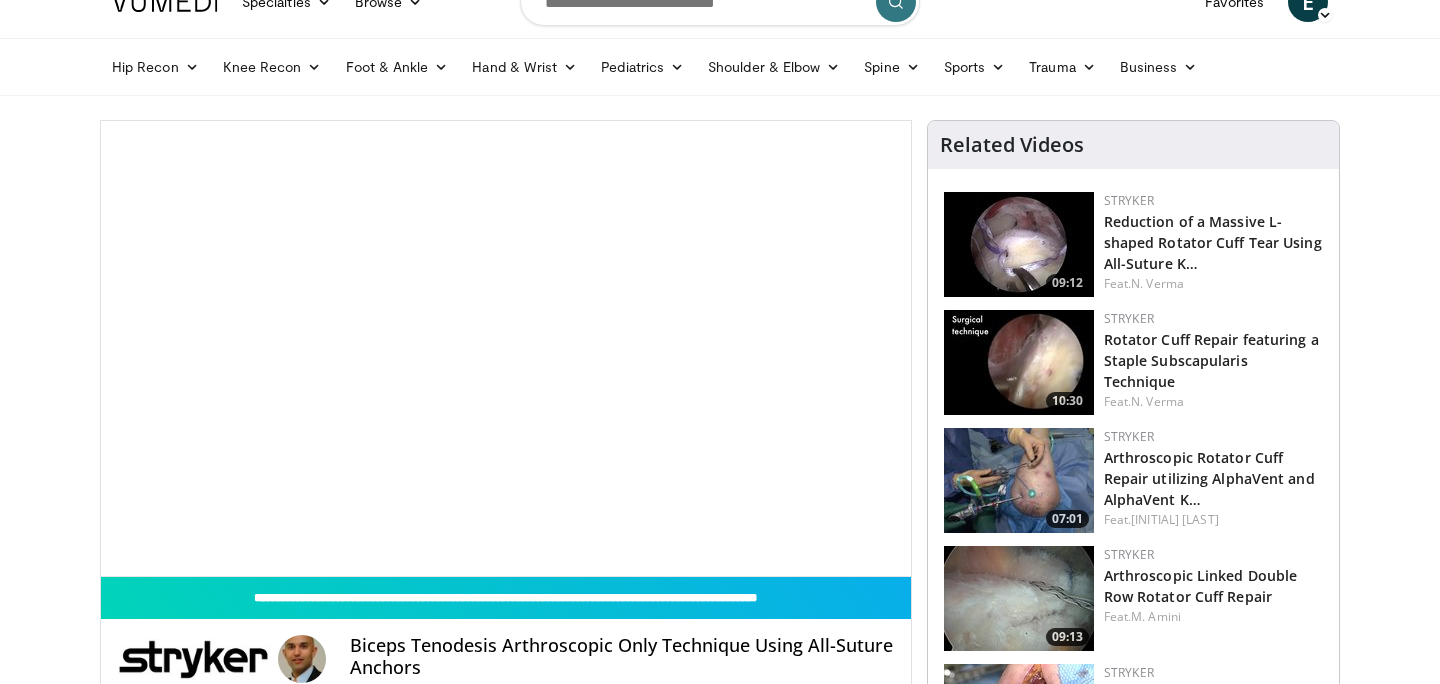 scroll, scrollTop: 90, scrollLeft: 0, axis: vertical 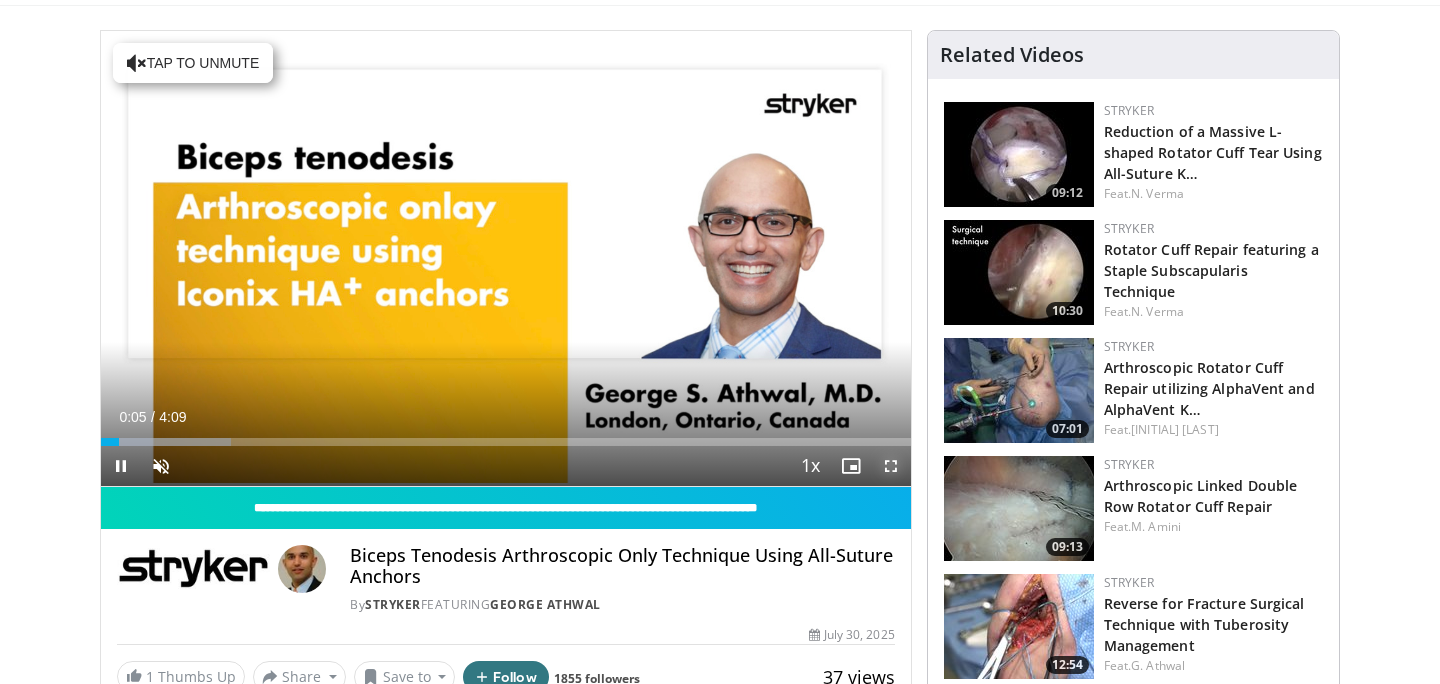 click at bounding box center [891, 466] 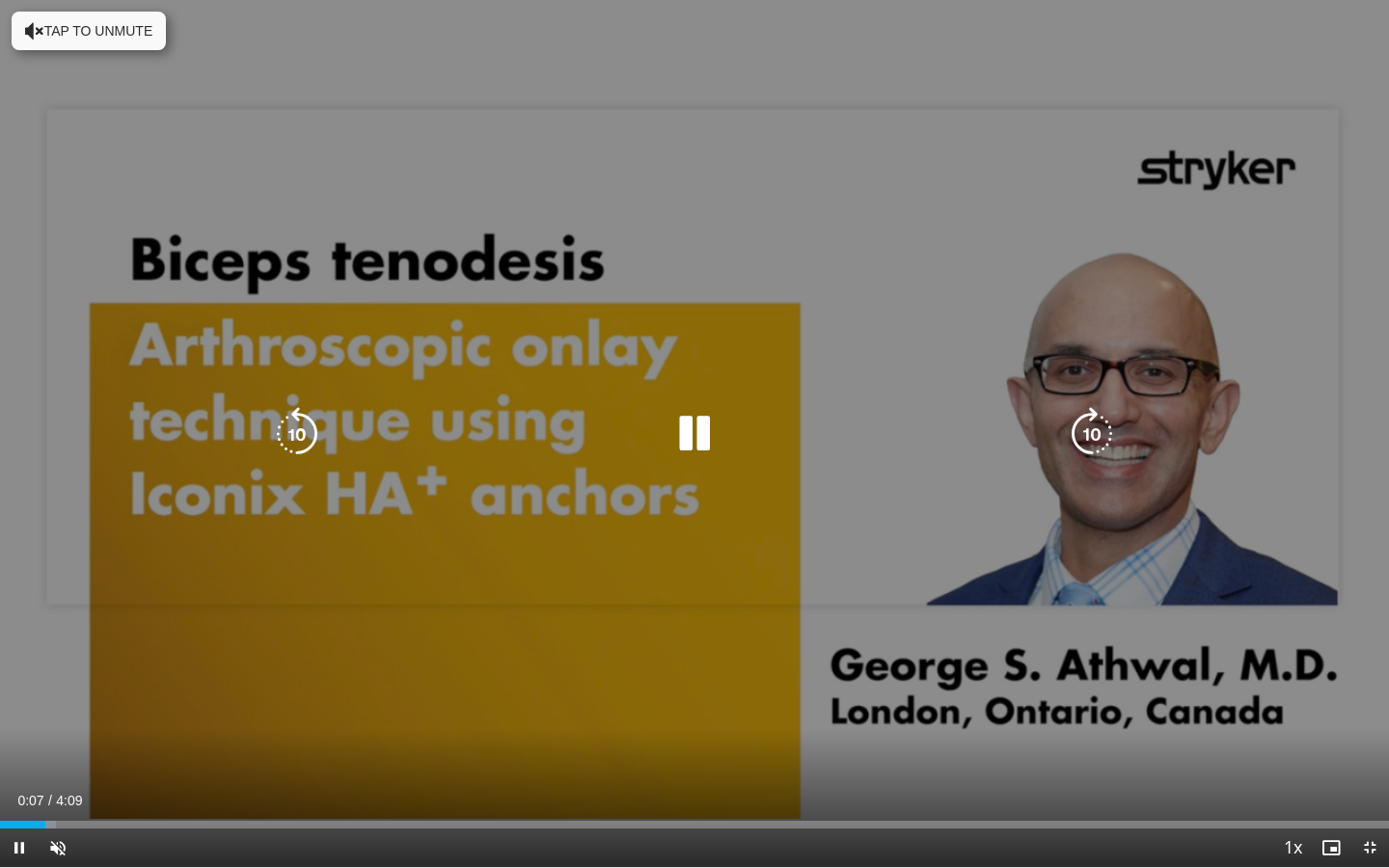 click at bounding box center (1092, 434) 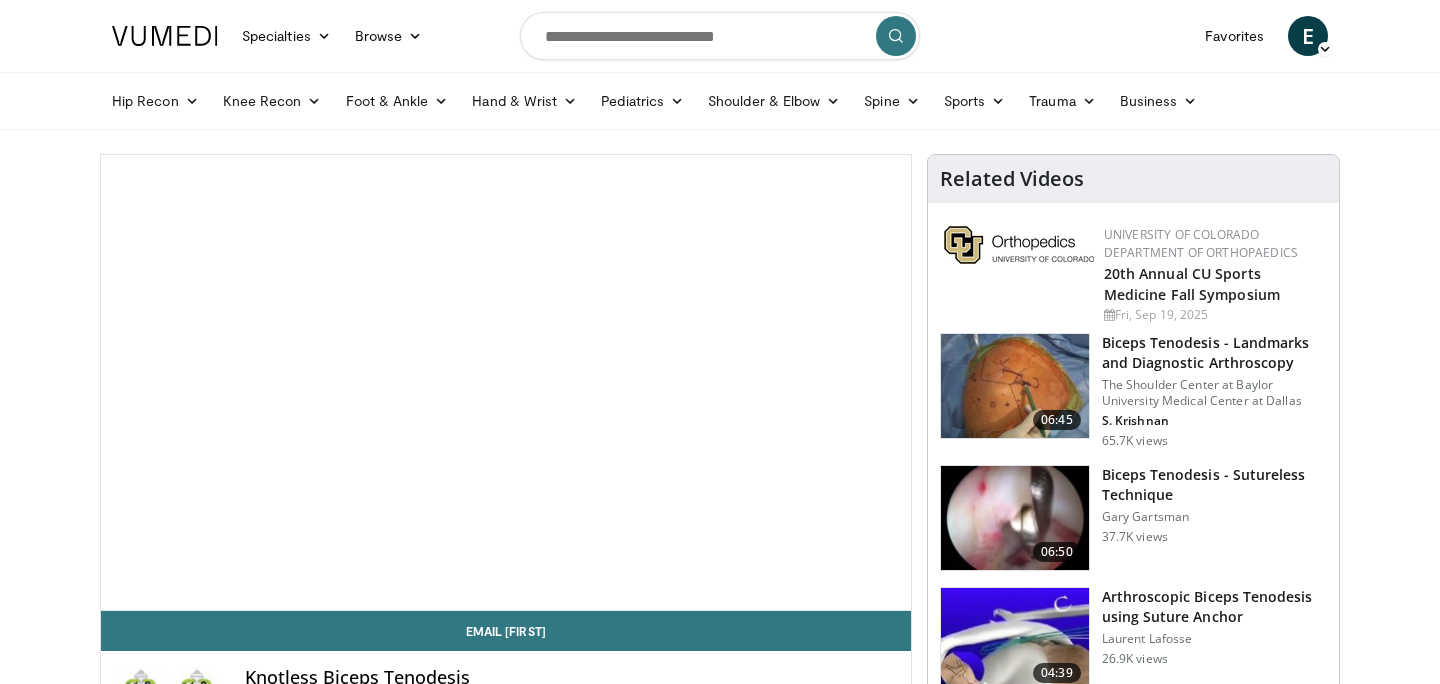 scroll, scrollTop: 0, scrollLeft: 0, axis: both 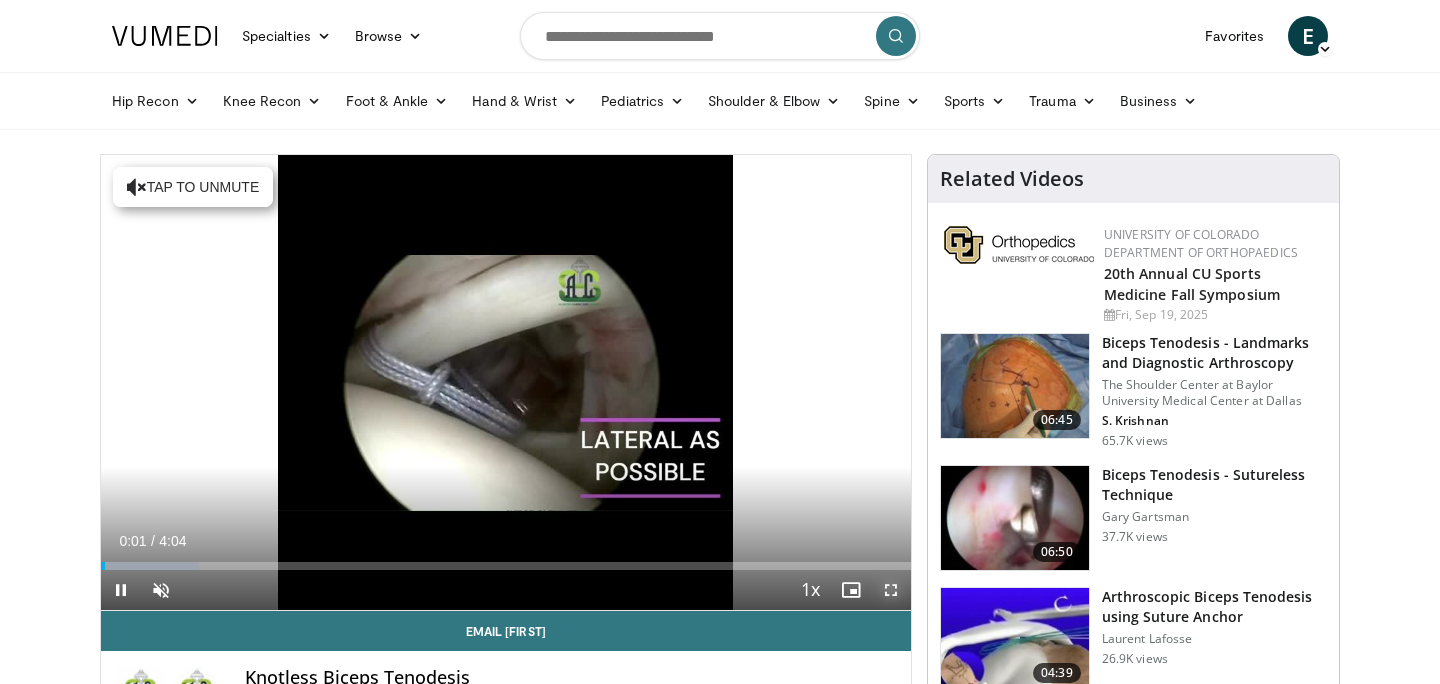 click at bounding box center [891, 590] 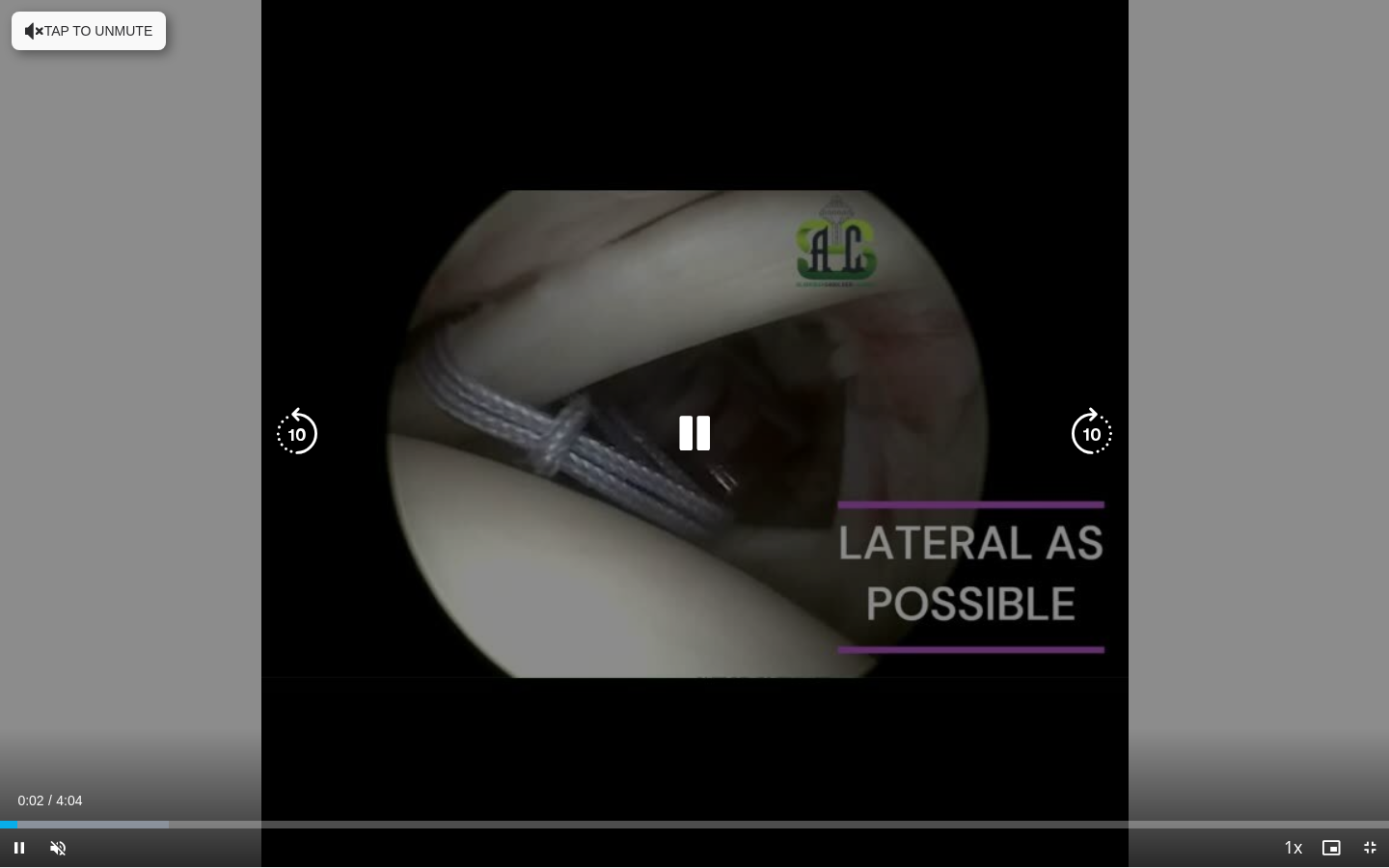 click at bounding box center (1092, 434) 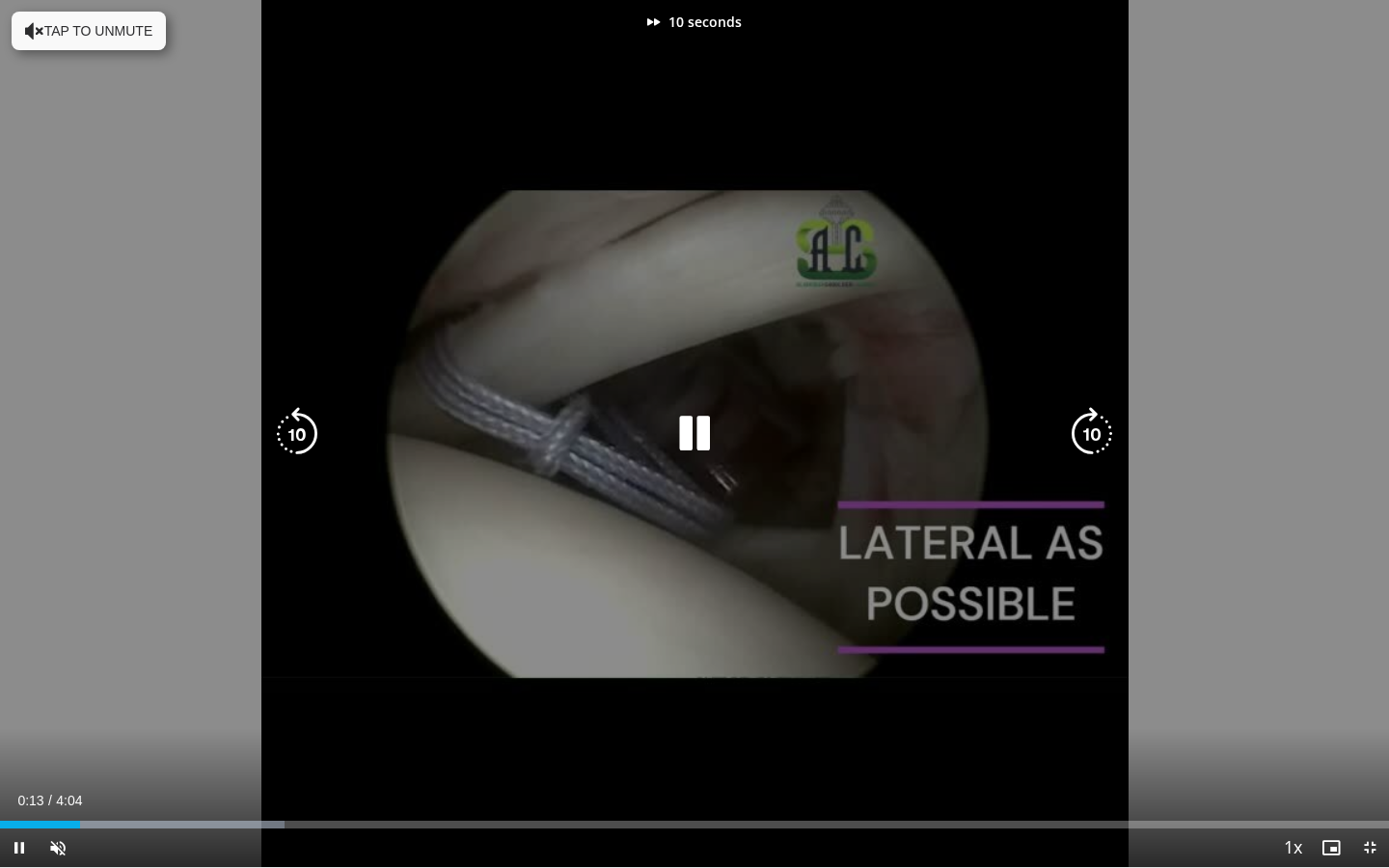 click at bounding box center [1092, 434] 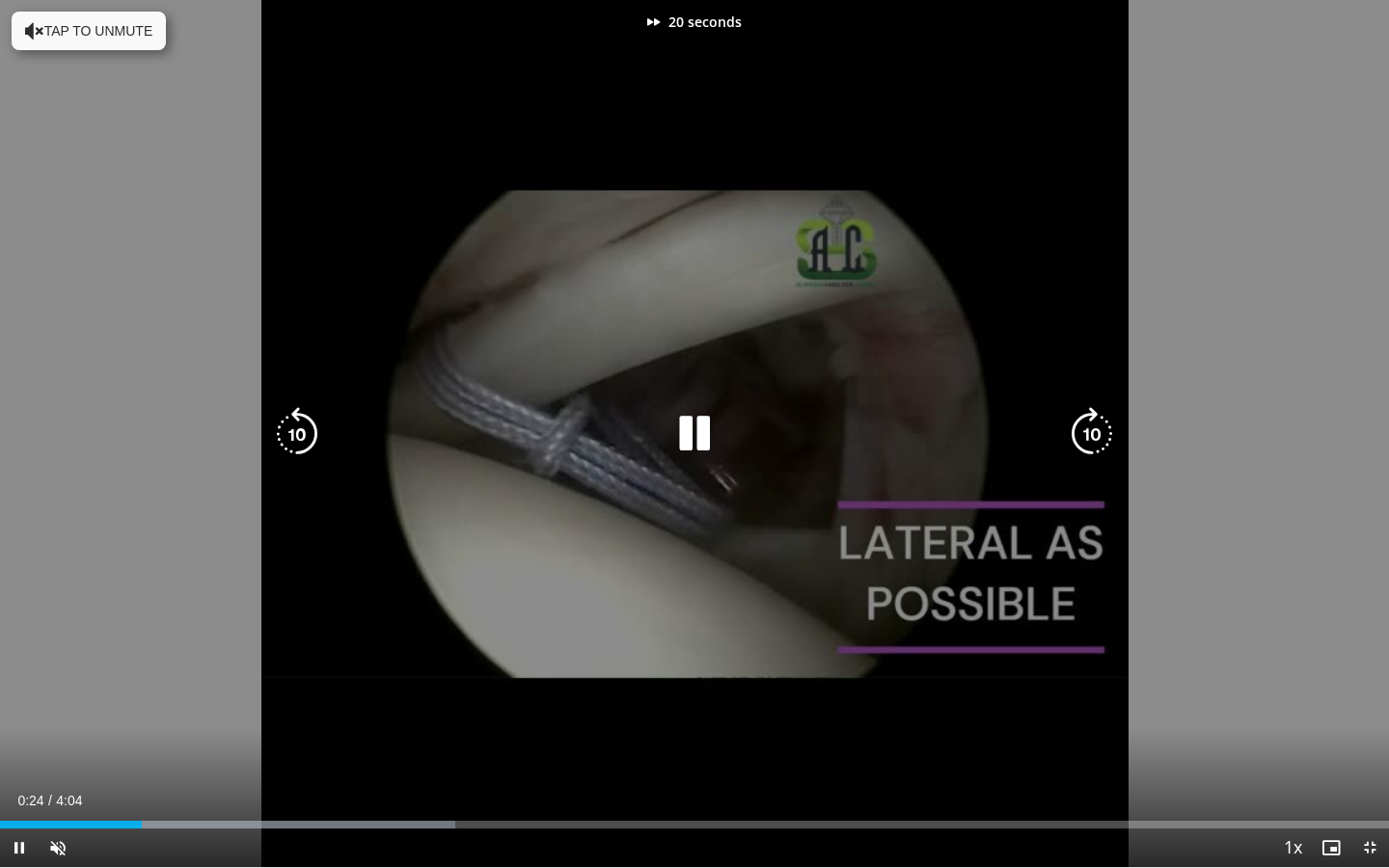 click at bounding box center (1092, 434) 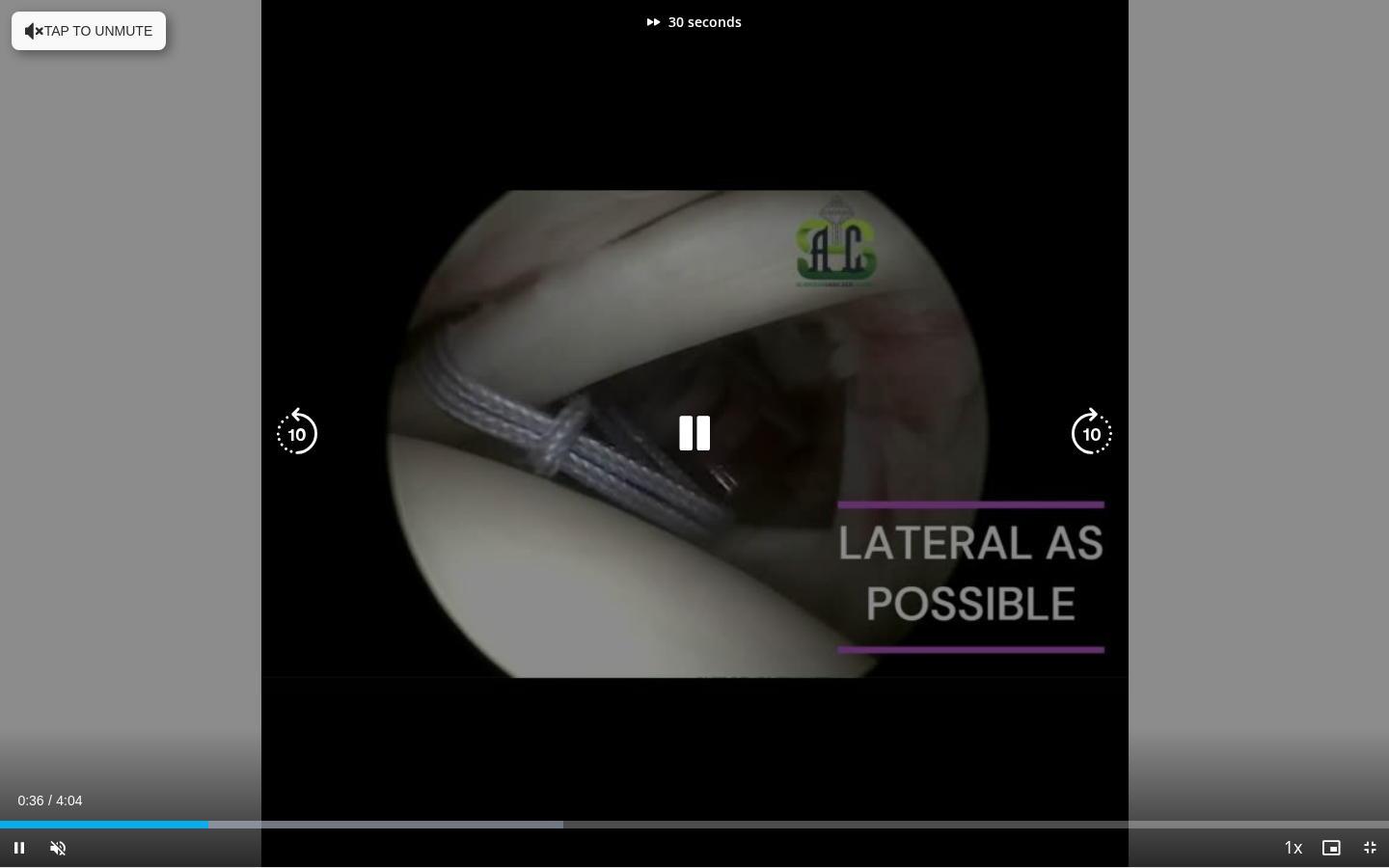 click at bounding box center [1092, 434] 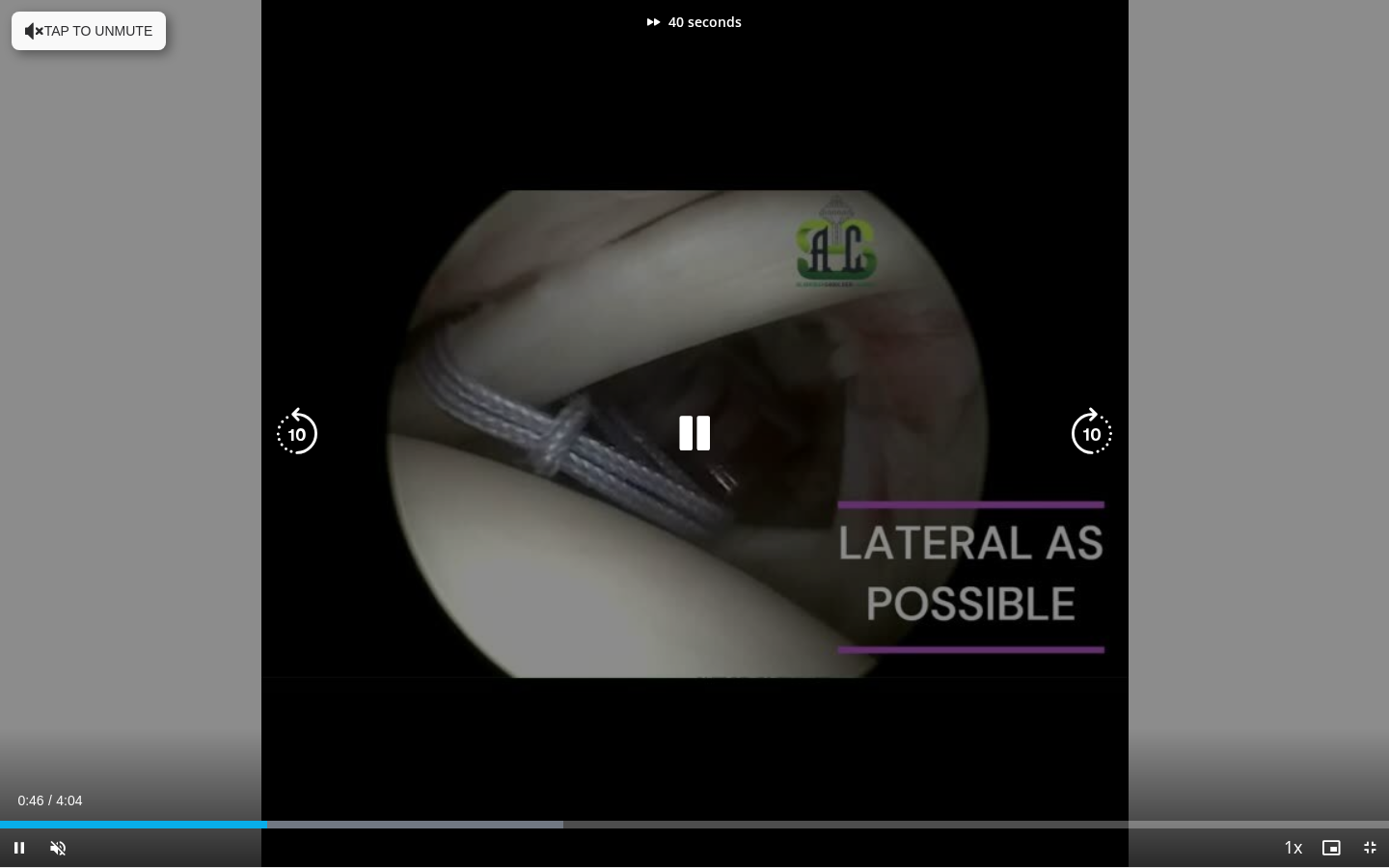 click at bounding box center [1092, 434] 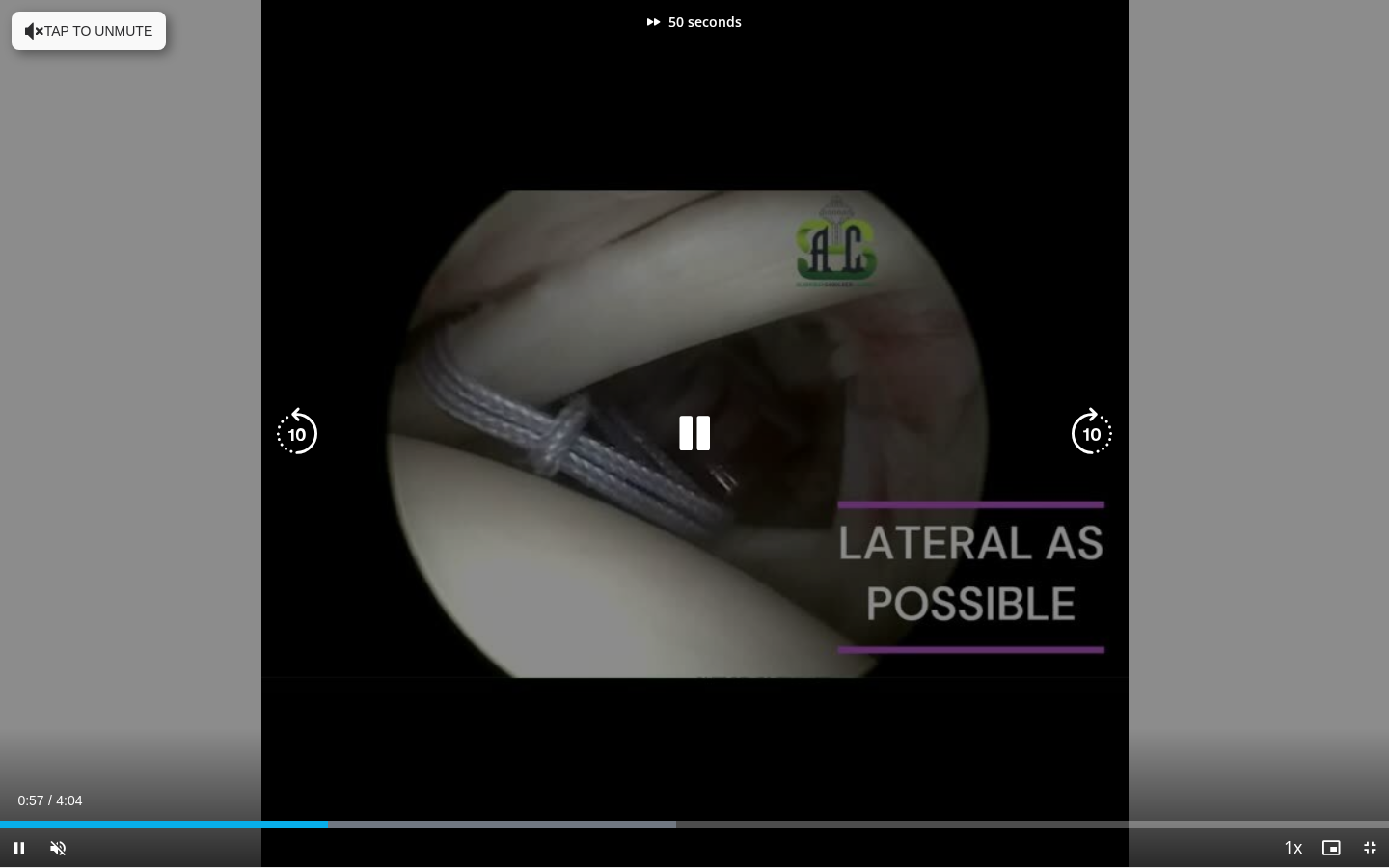 click at bounding box center (1092, 434) 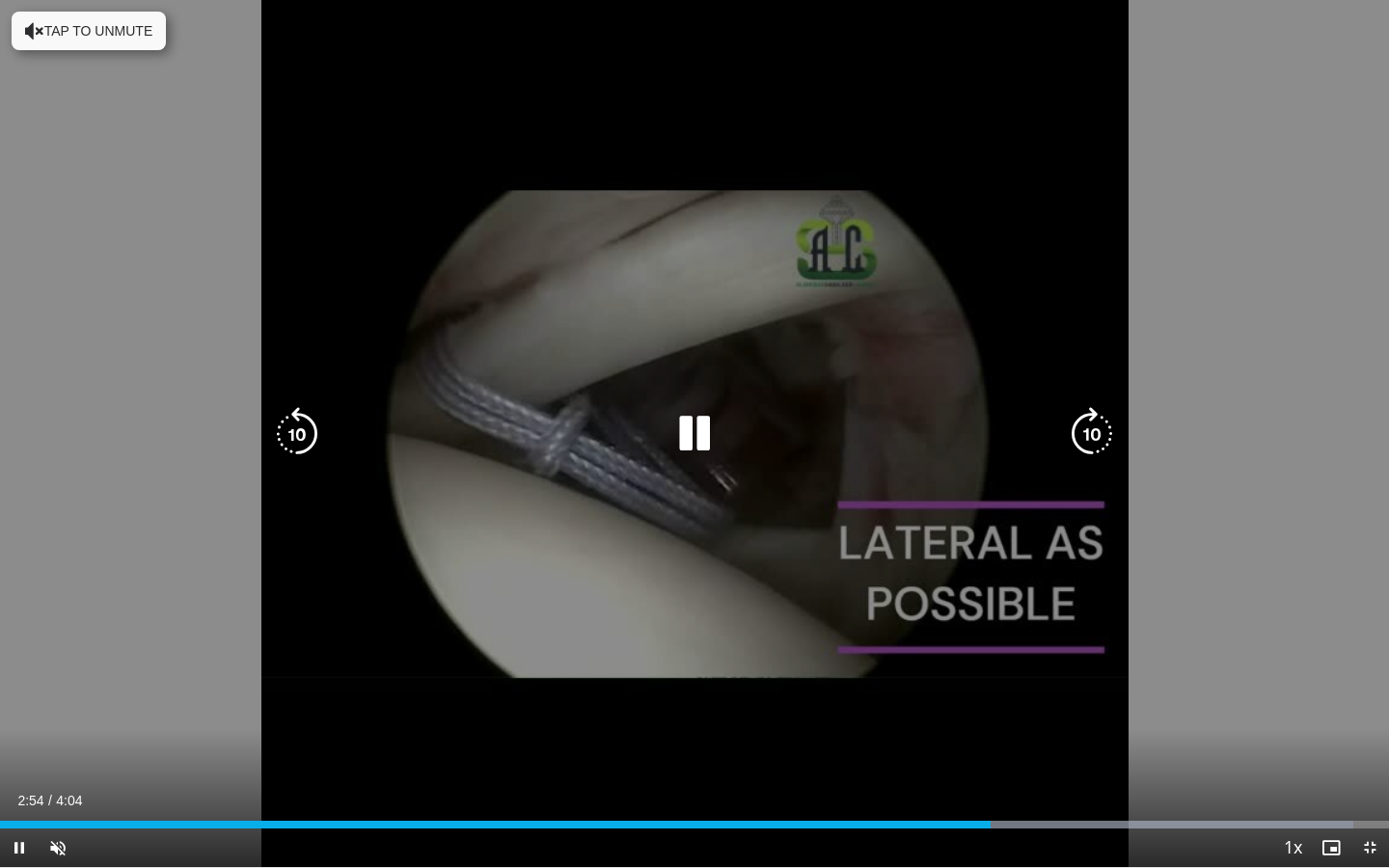 click at bounding box center [1092, 434] 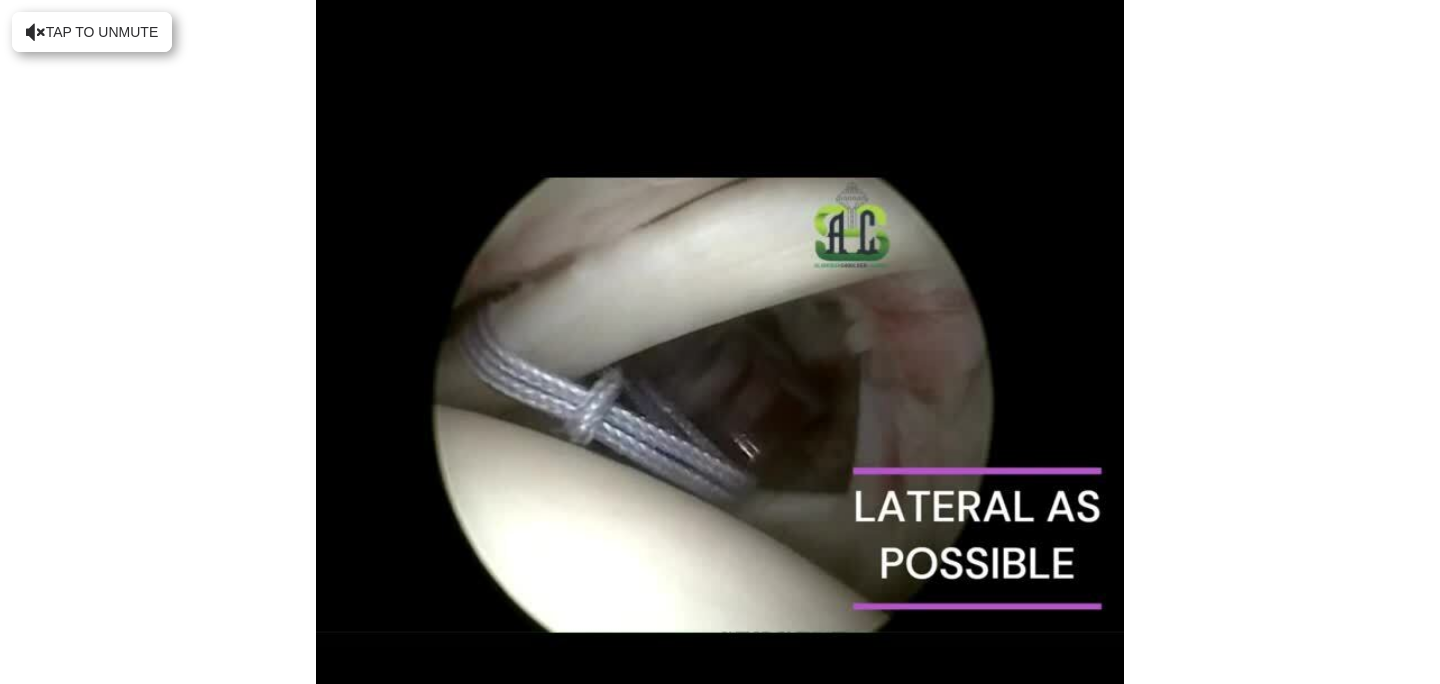 scroll, scrollTop: 201, scrollLeft: 0, axis: vertical 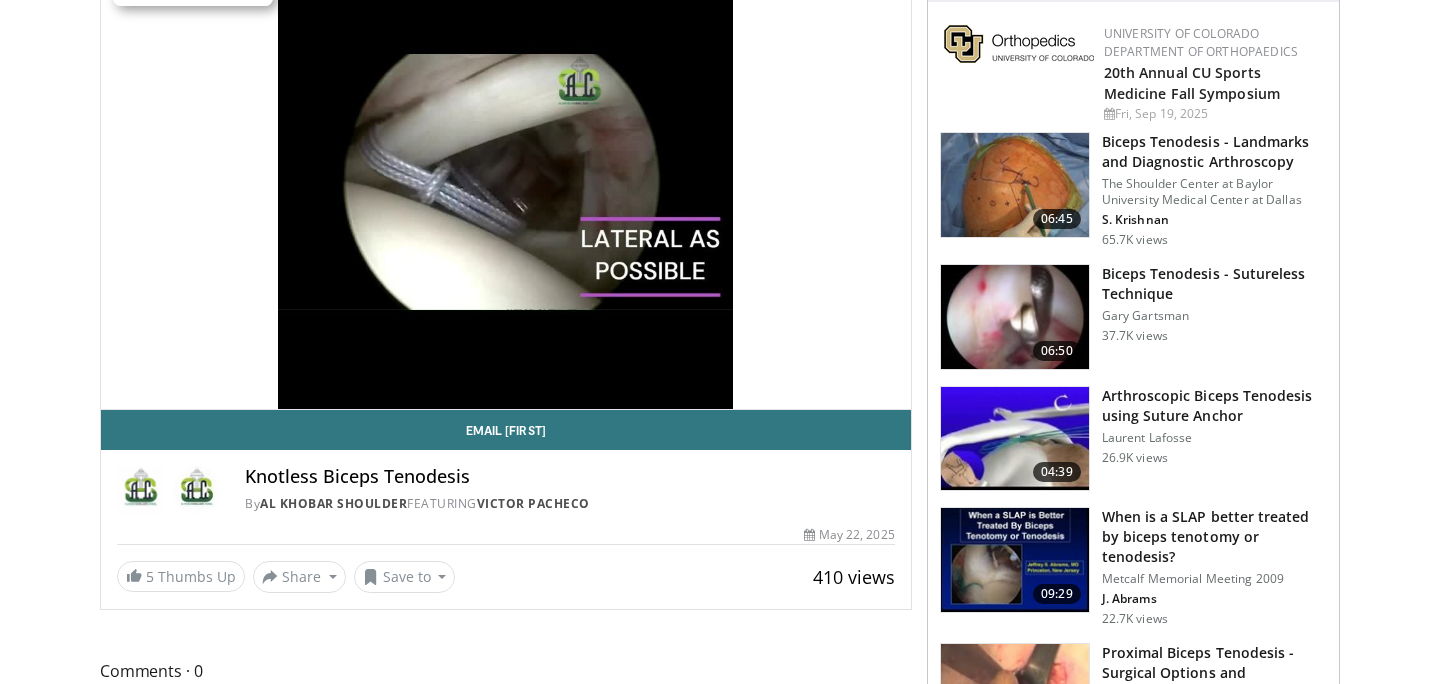 click on "Arthroscopic Biceps Tenodesis using Suture Anchor" at bounding box center (1214, 406) 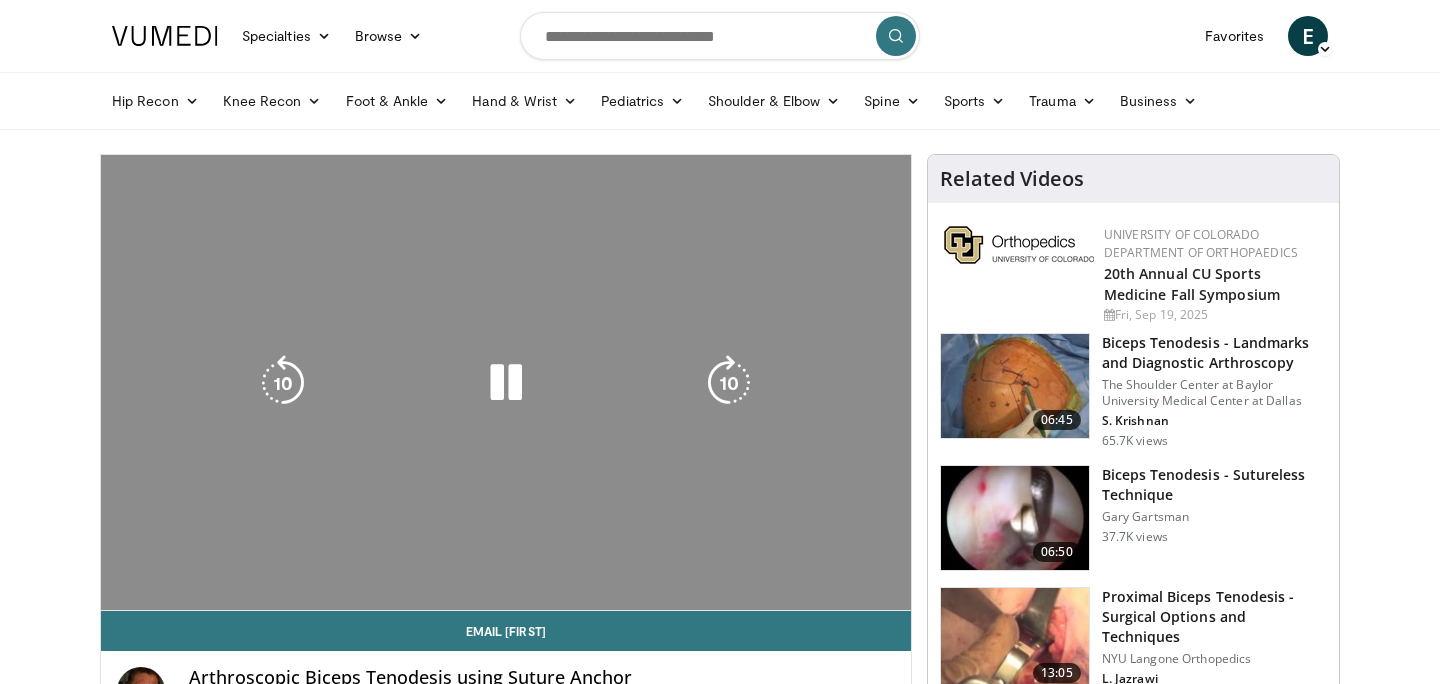 scroll, scrollTop: 0, scrollLeft: 0, axis: both 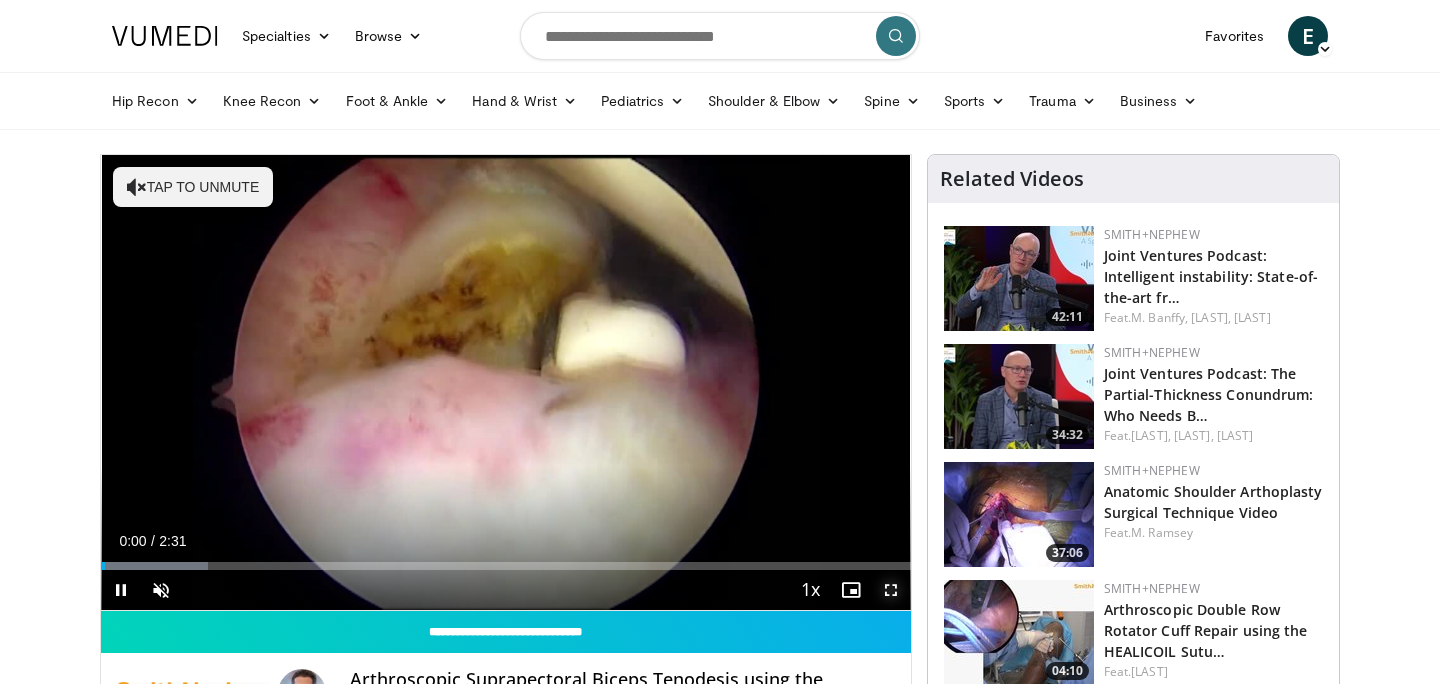 click at bounding box center [891, 590] 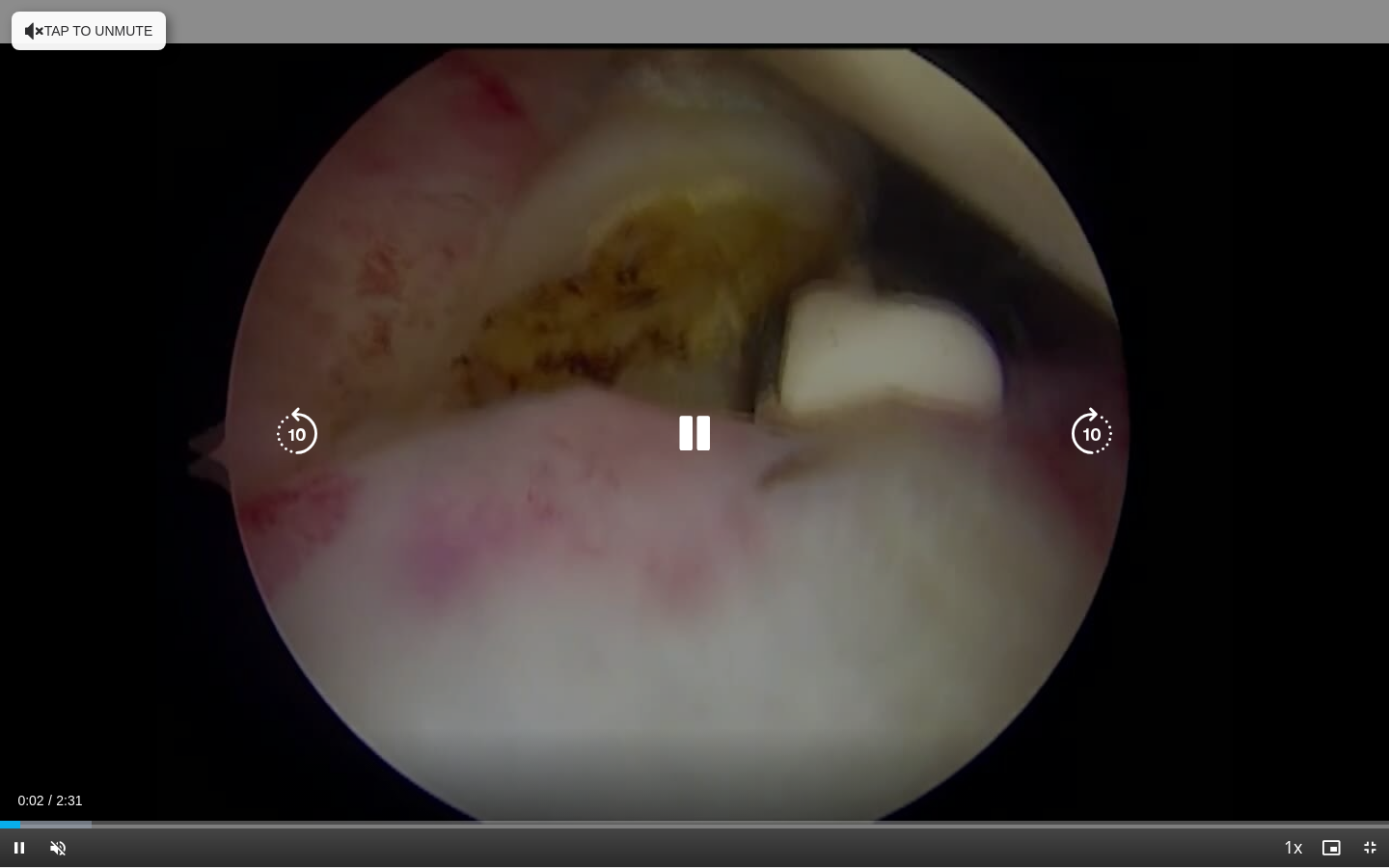 click at bounding box center (1092, 434) 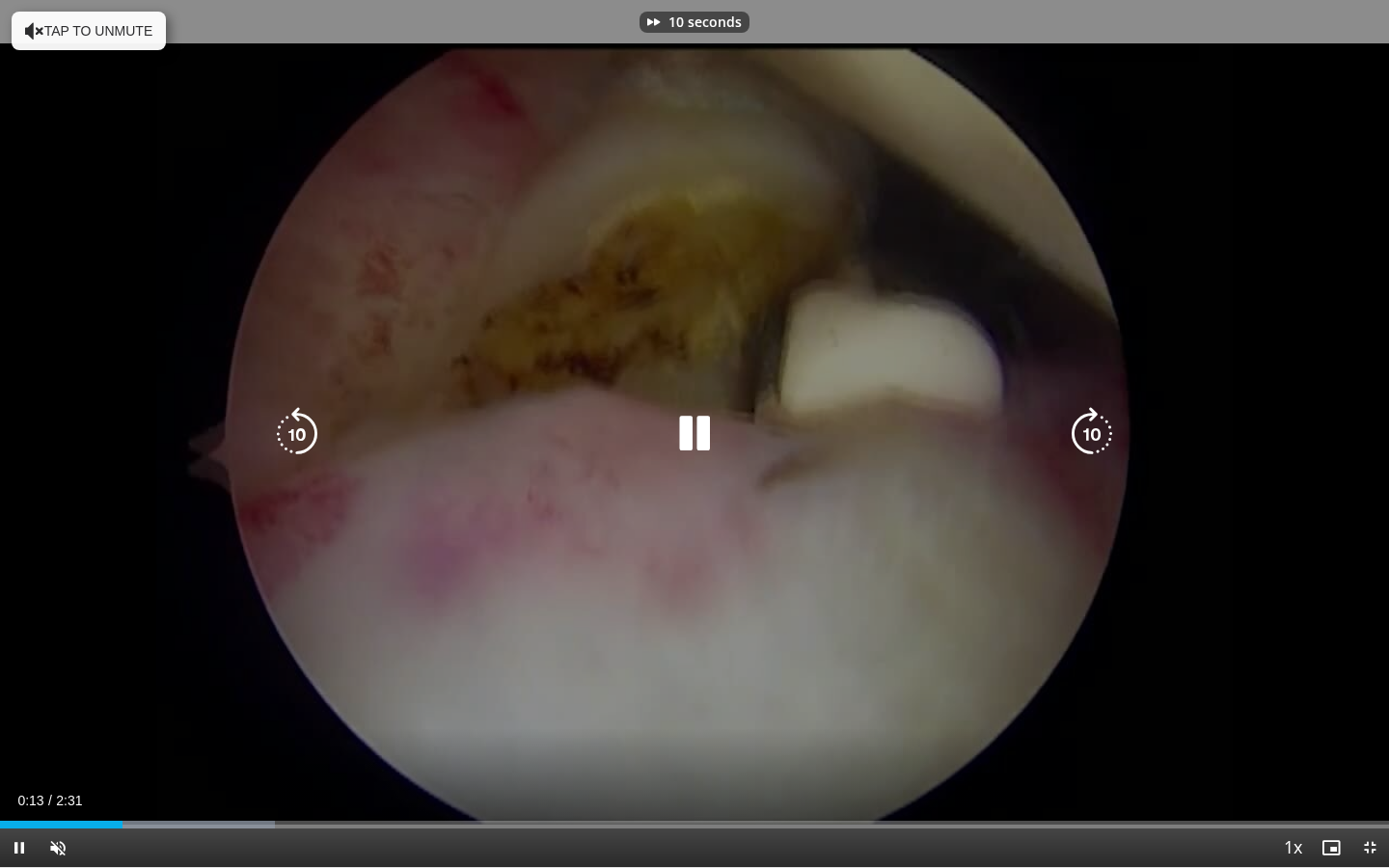 click at bounding box center [1092, 434] 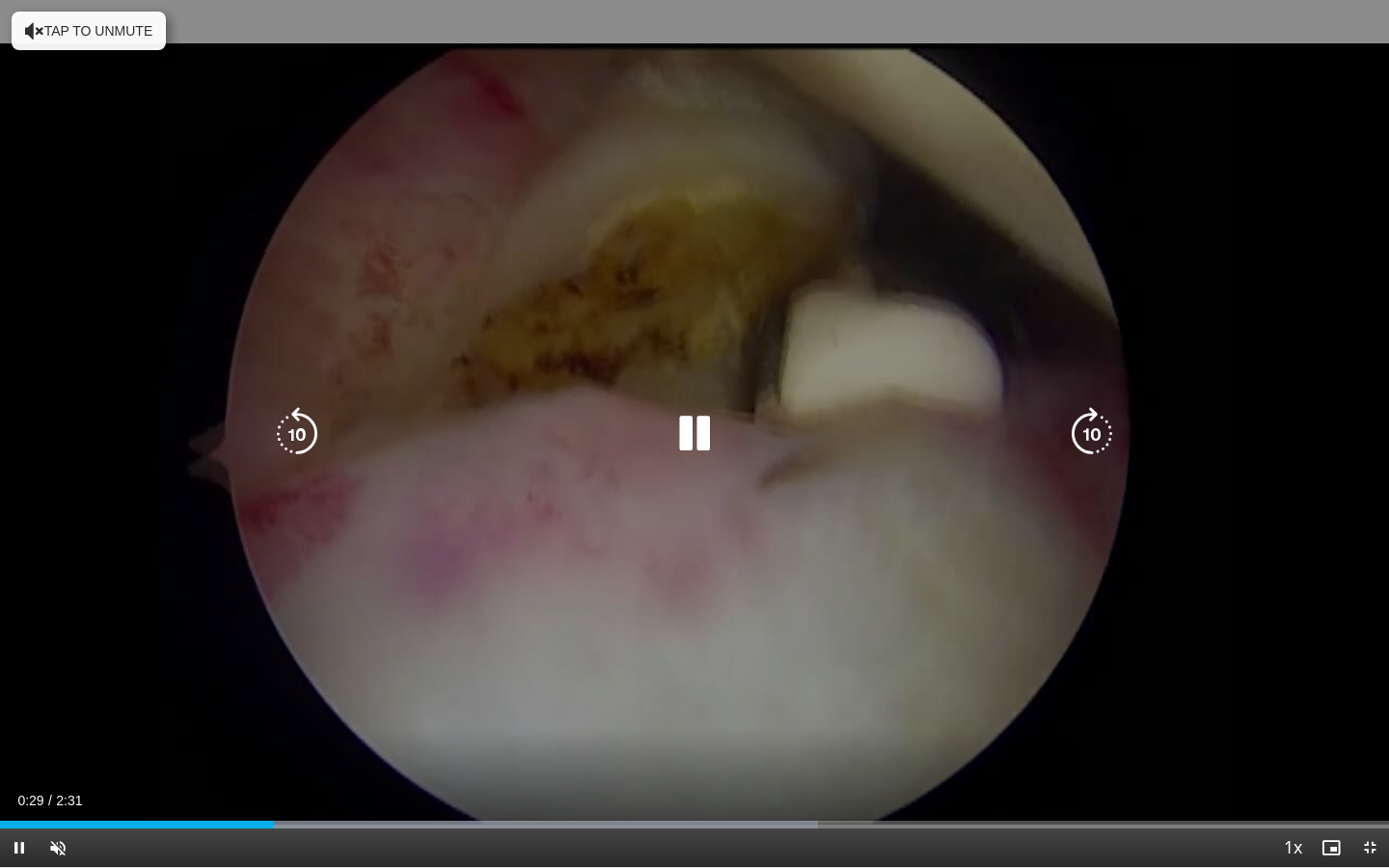 click at bounding box center [1092, 434] 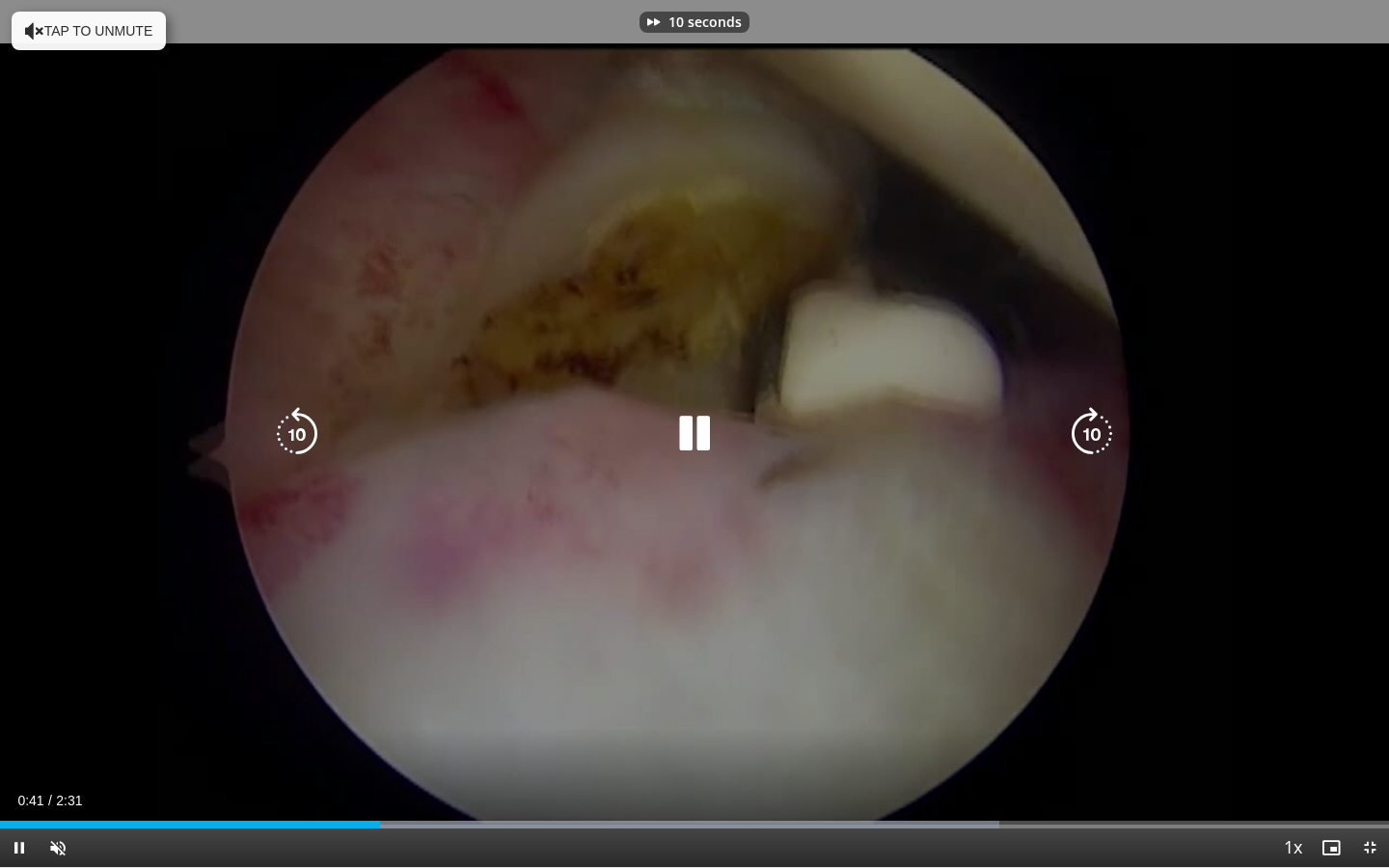 click at bounding box center [1092, 434] 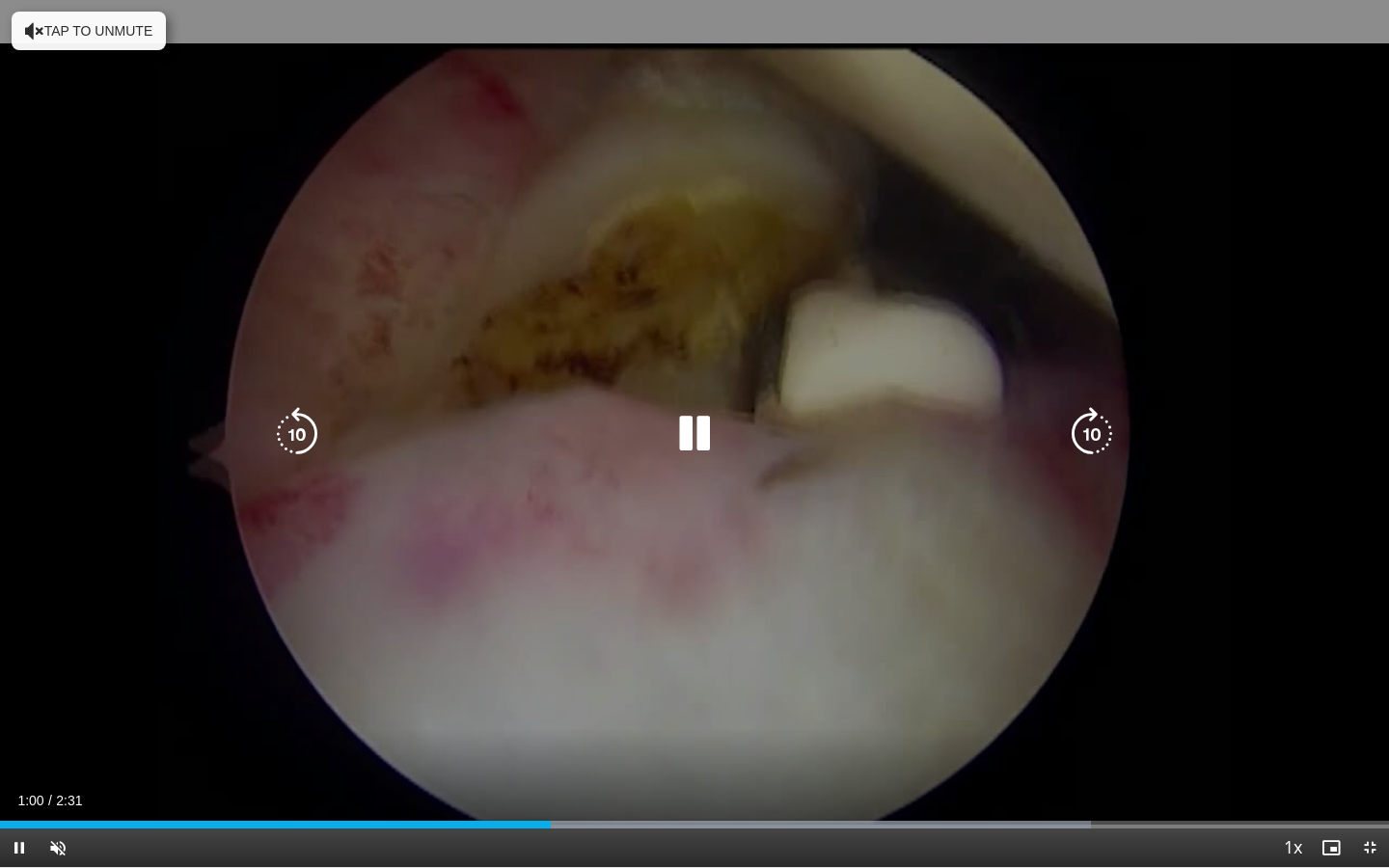 click at bounding box center [1092, 434] 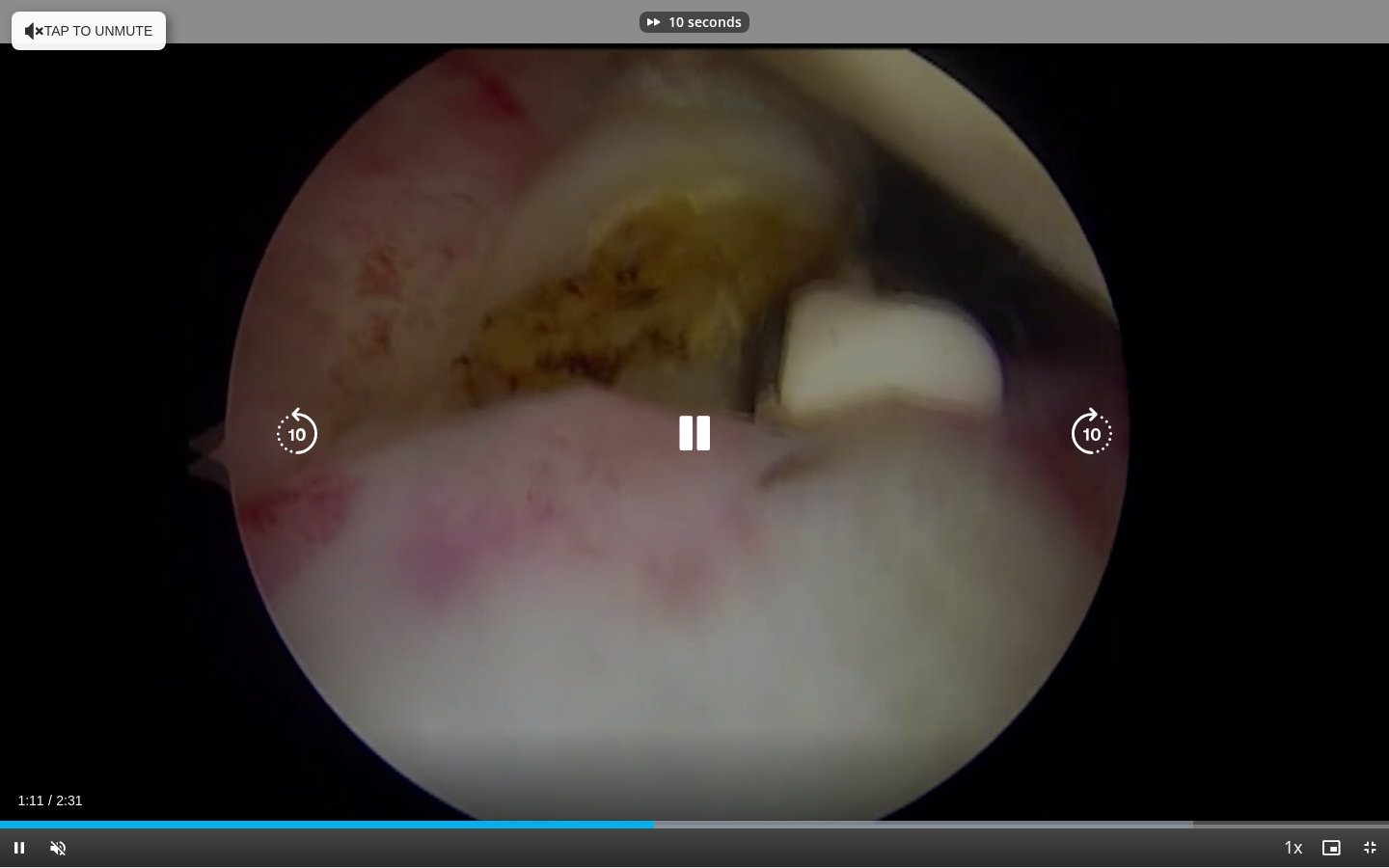 click at bounding box center (1092, 434) 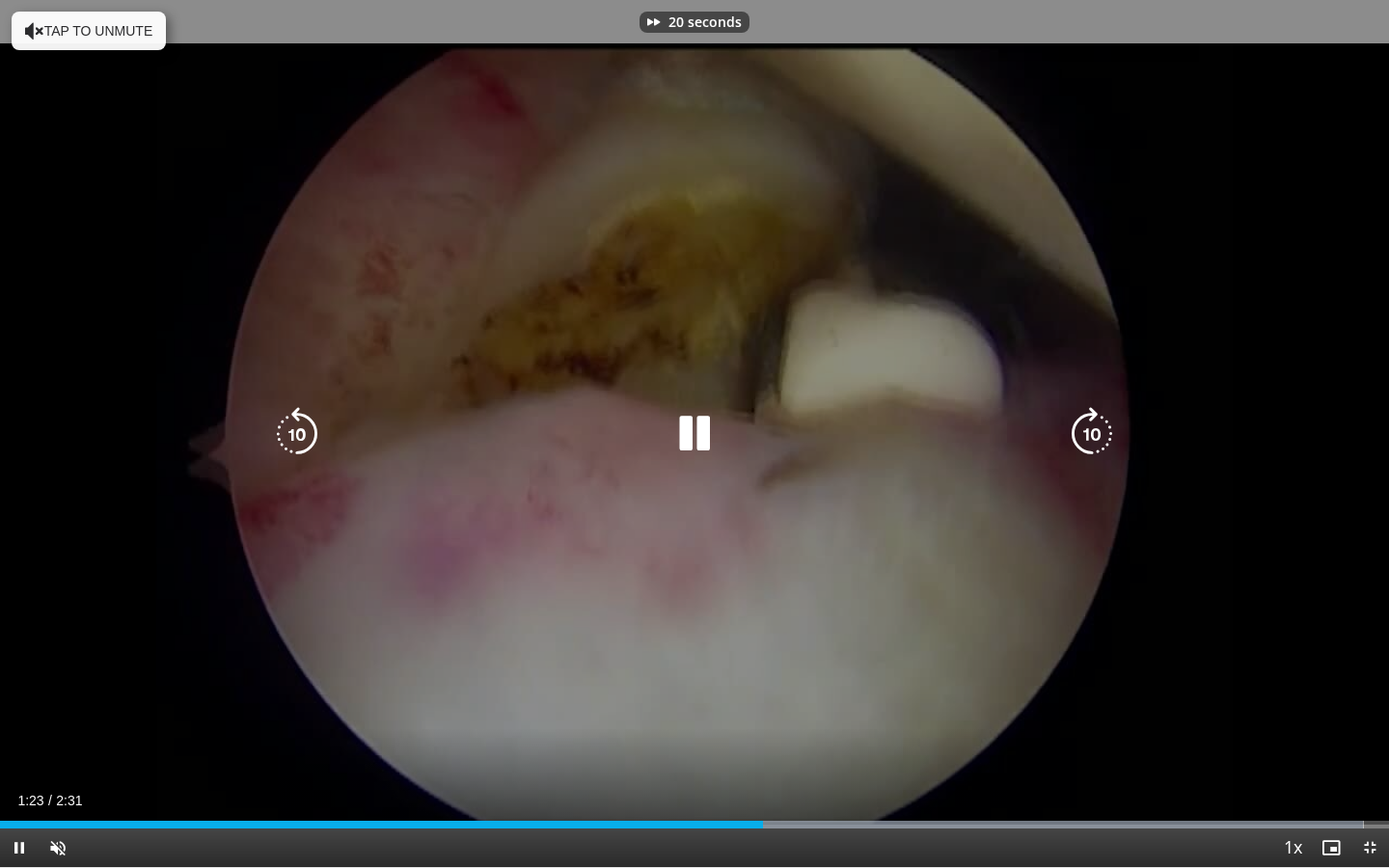 click at bounding box center [1092, 434] 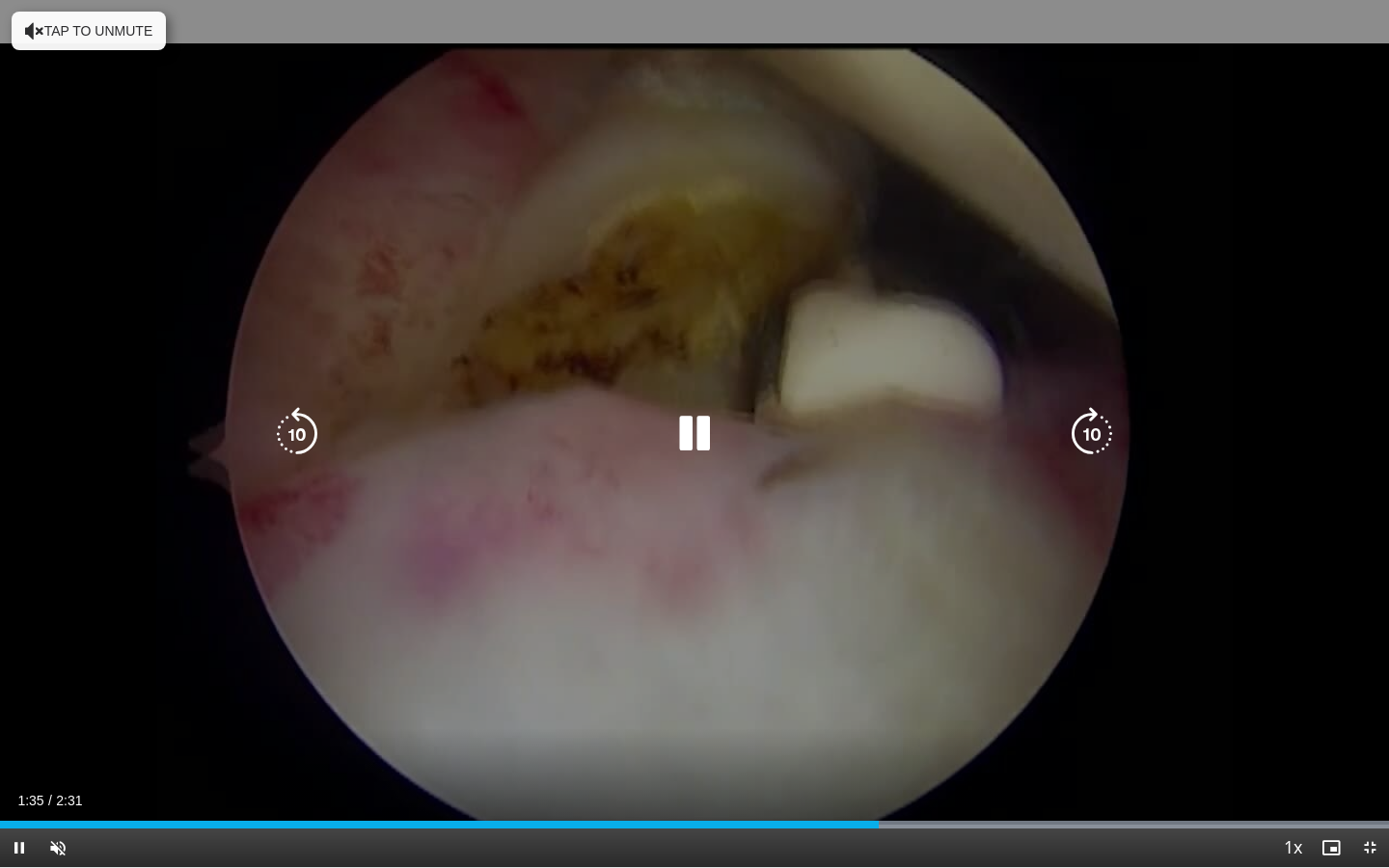 click at bounding box center (1092, 434) 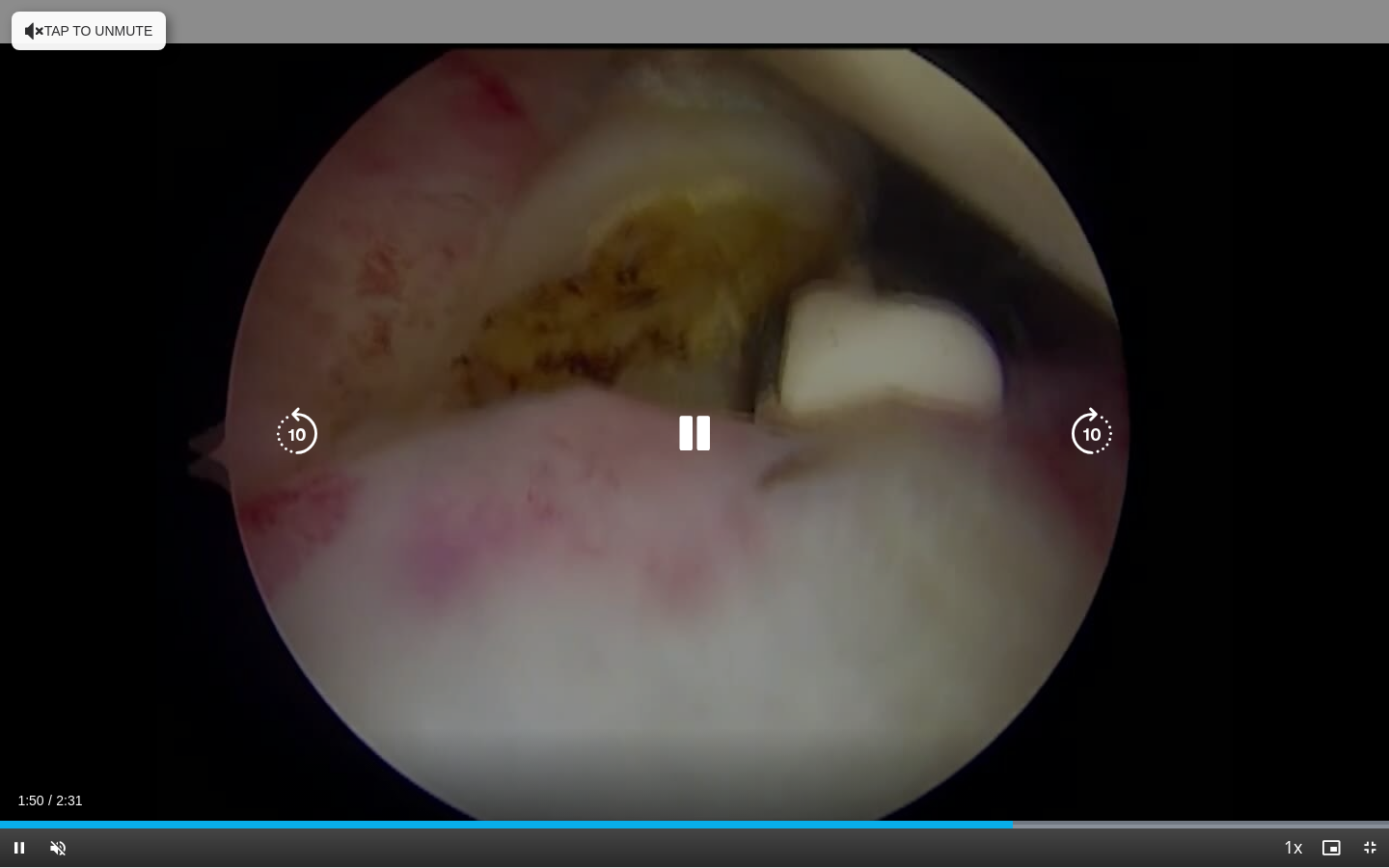 click at bounding box center (1092, 434) 